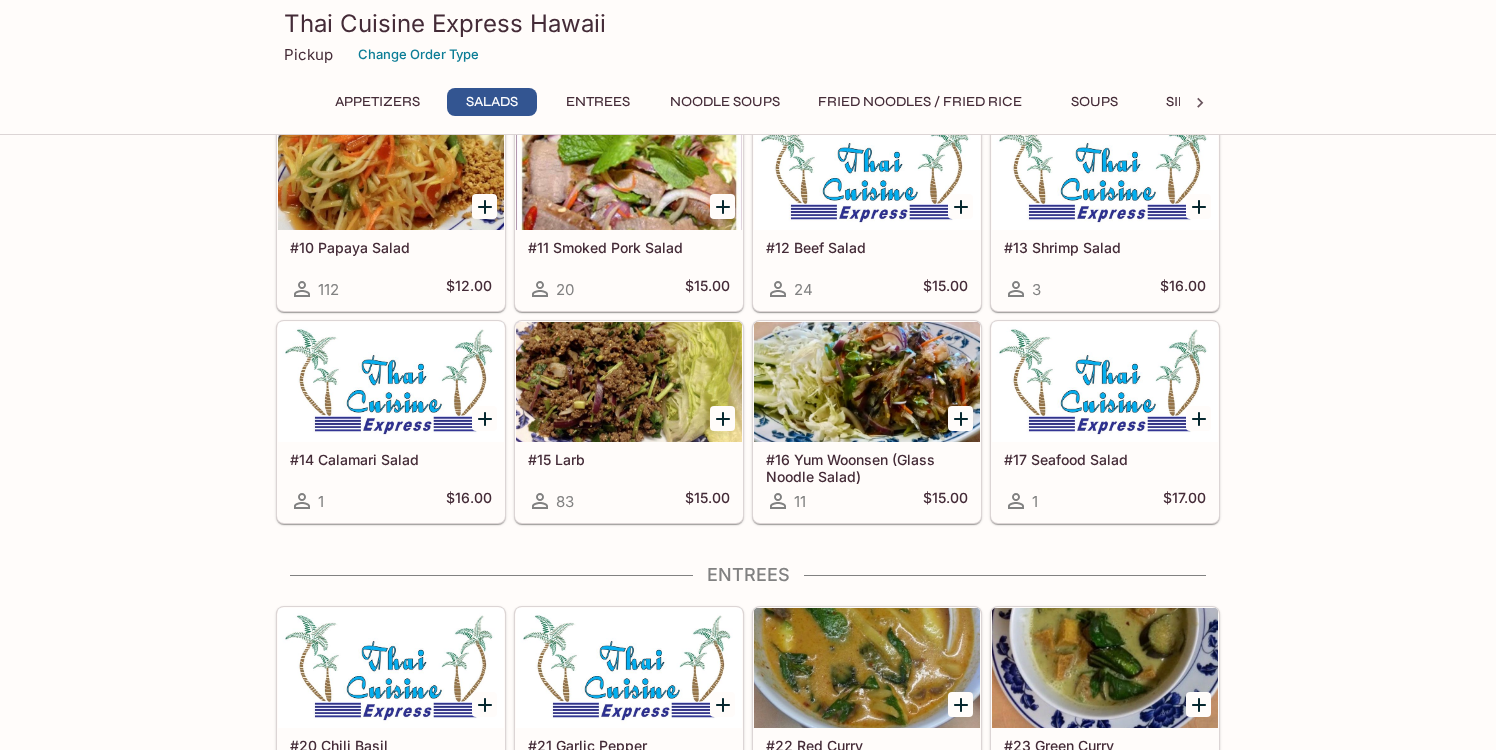 scroll, scrollTop: 816, scrollLeft: 0, axis: vertical 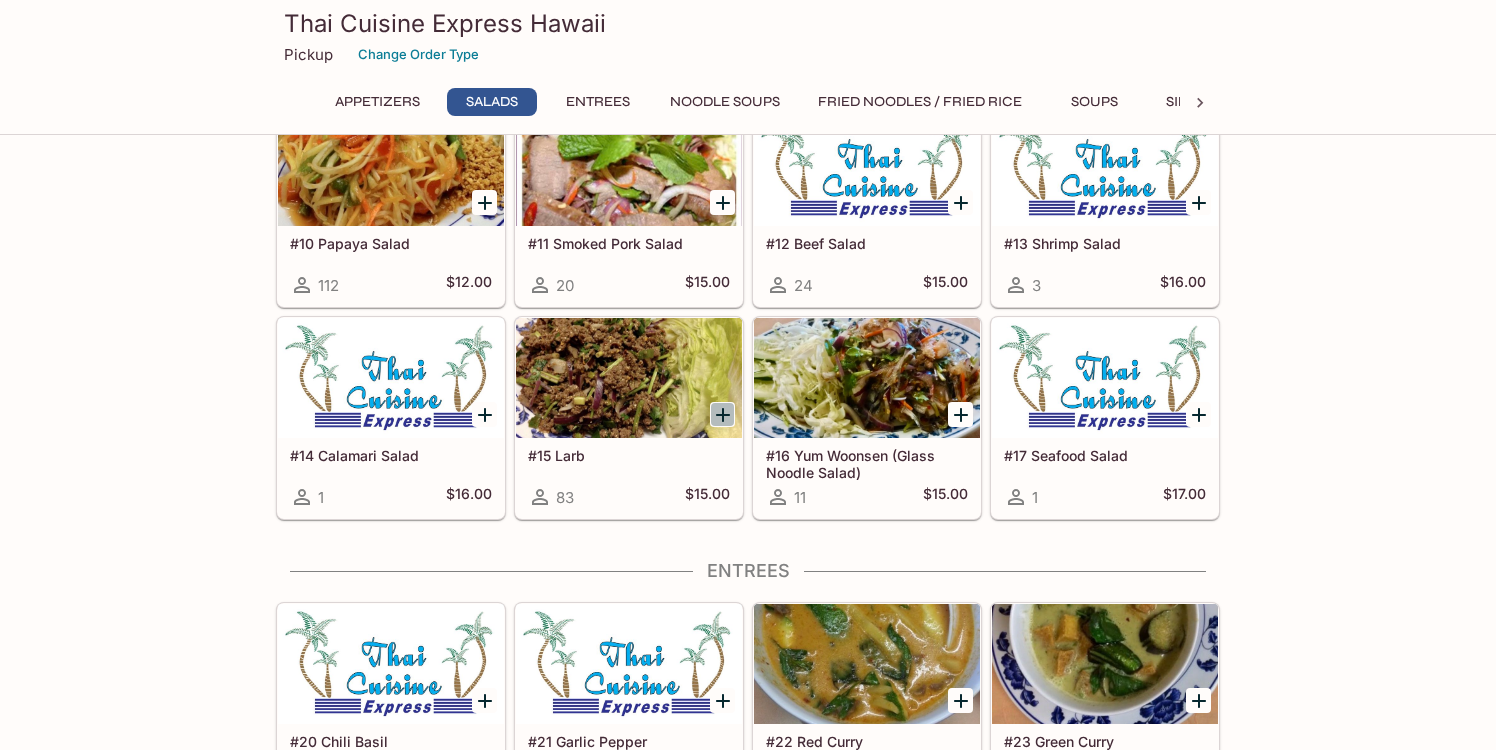 click 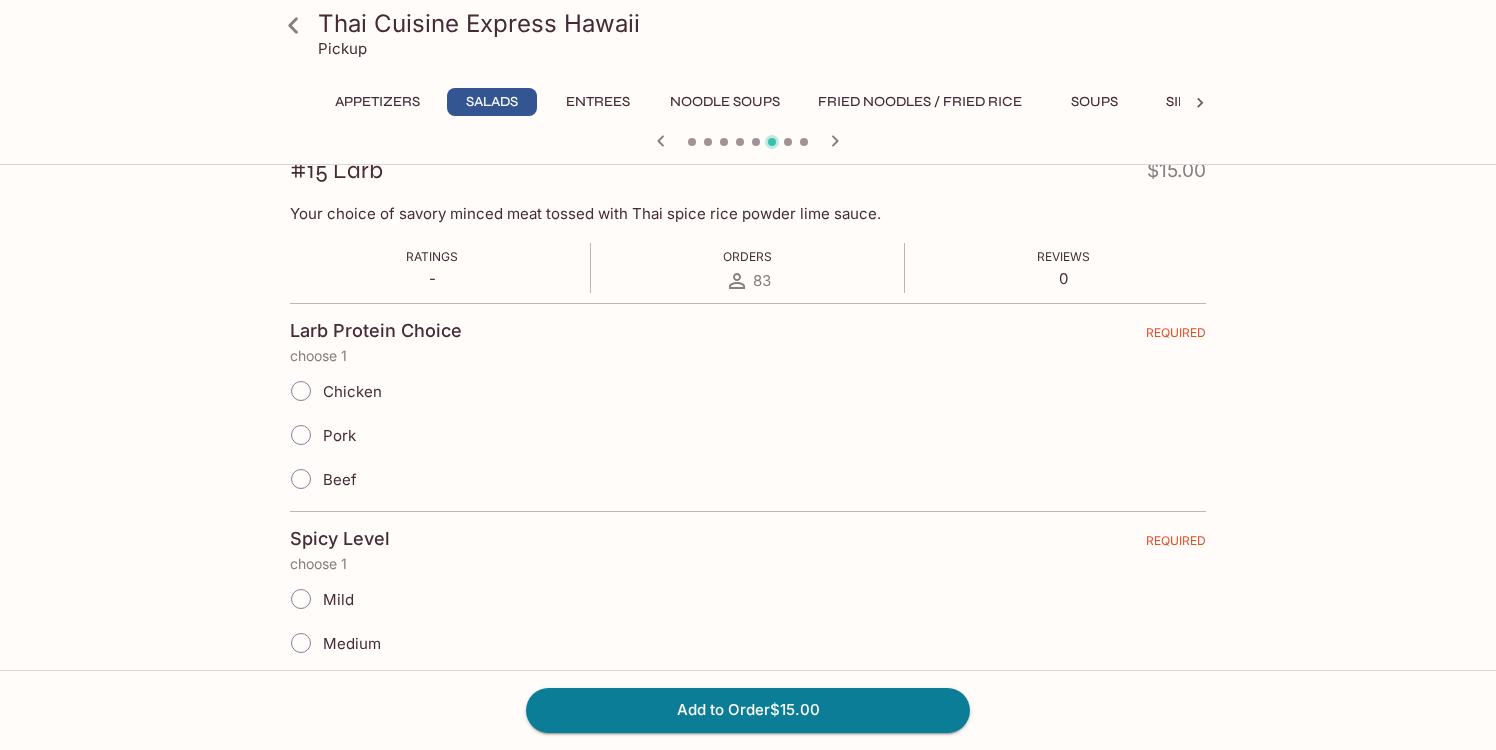 scroll, scrollTop: 303, scrollLeft: 0, axis: vertical 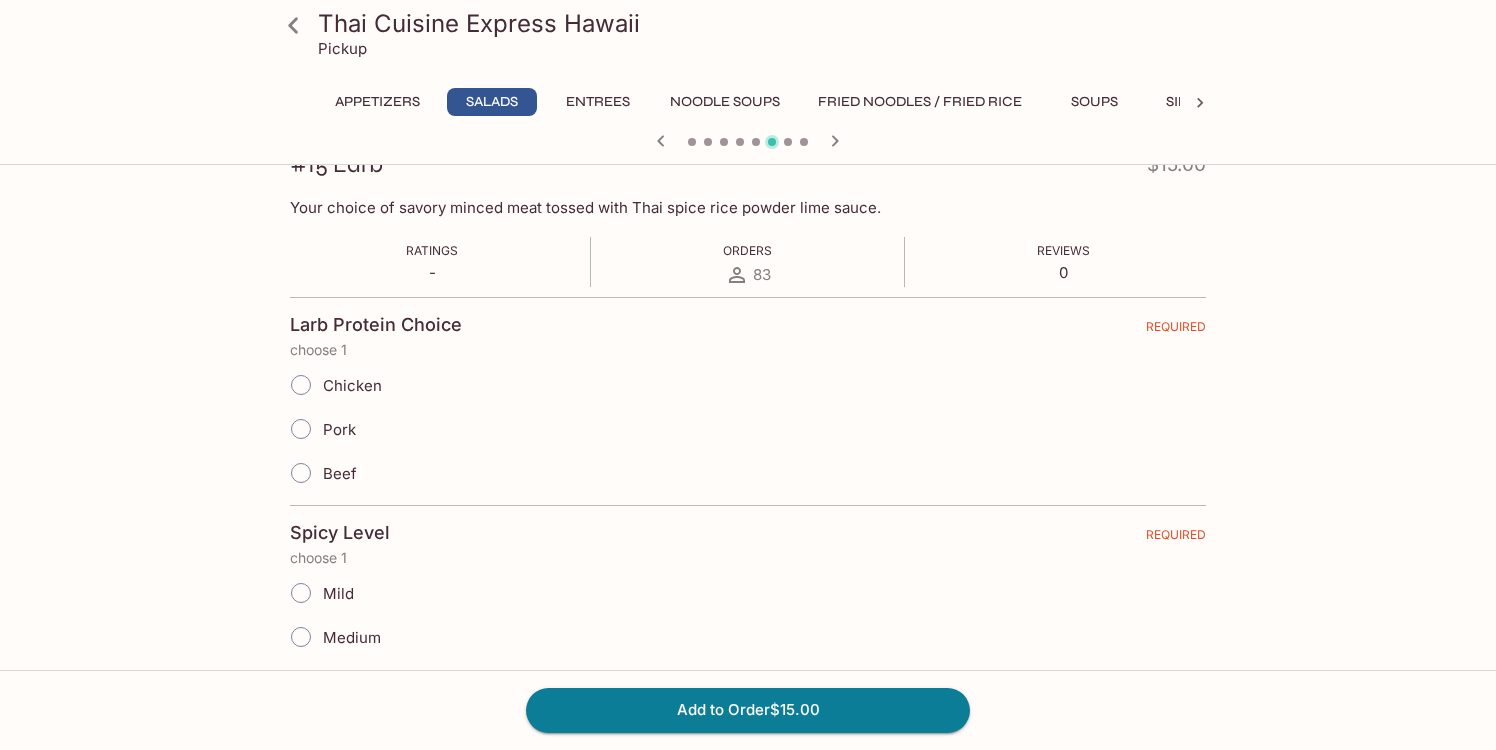 click on "Pork" at bounding box center (301, 429) 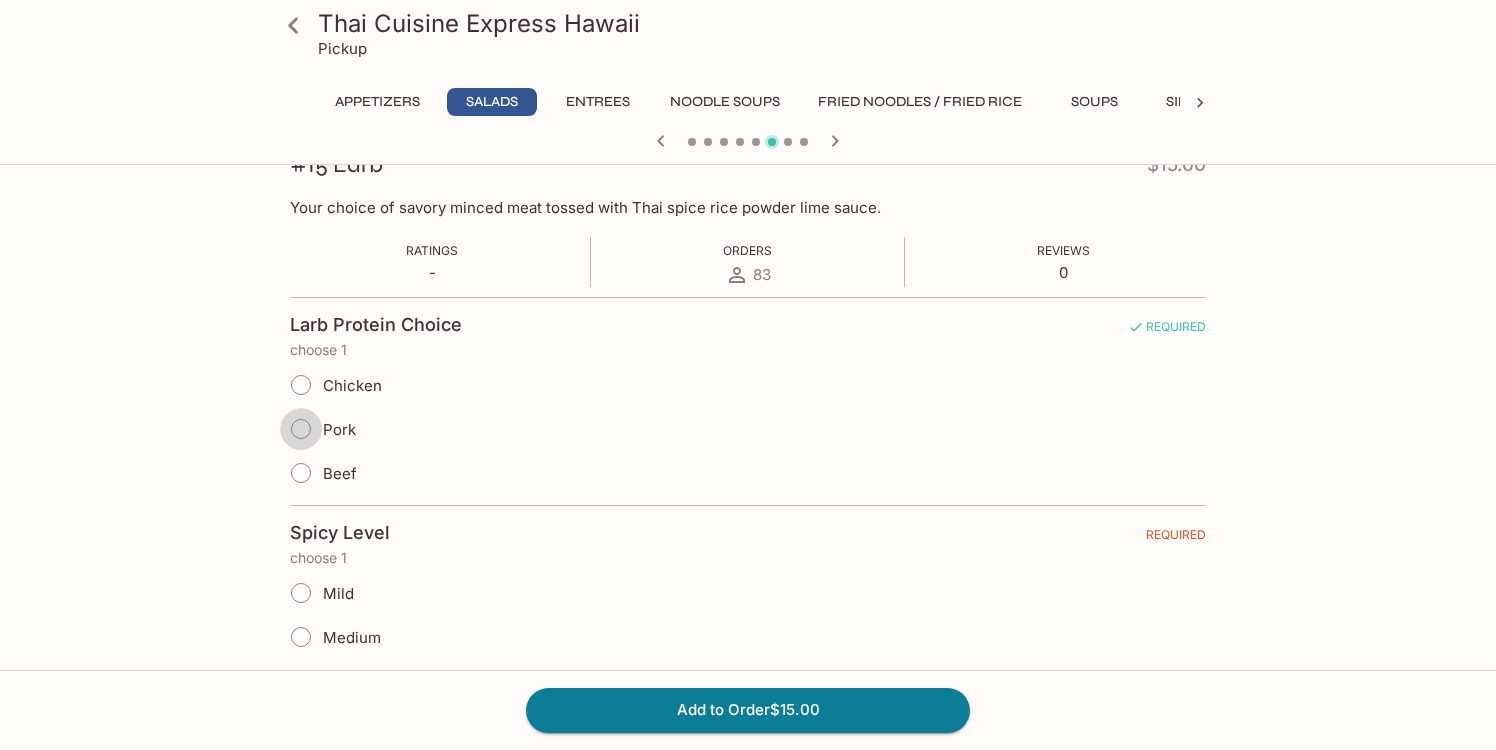 click on "Pork" at bounding box center (301, 429) 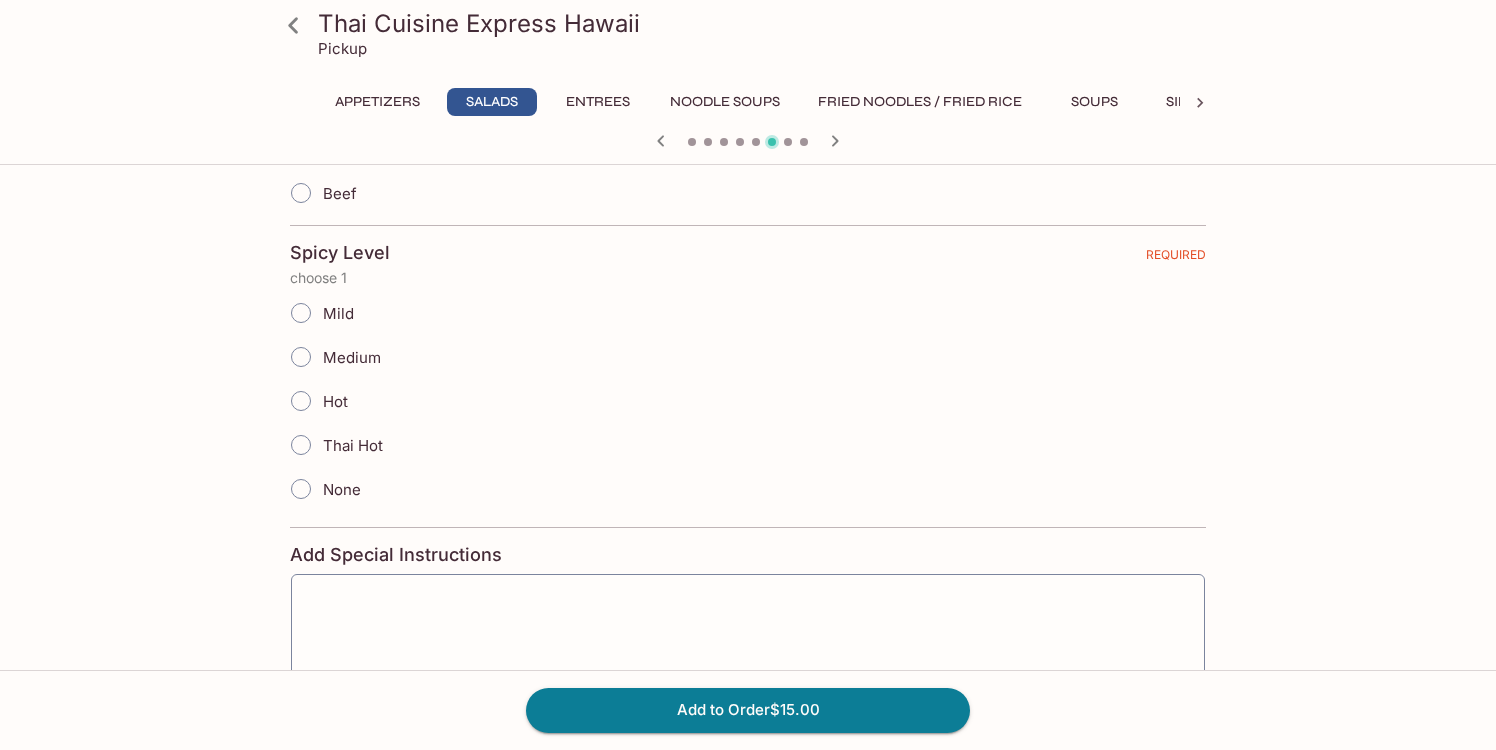 scroll, scrollTop: 591, scrollLeft: 0, axis: vertical 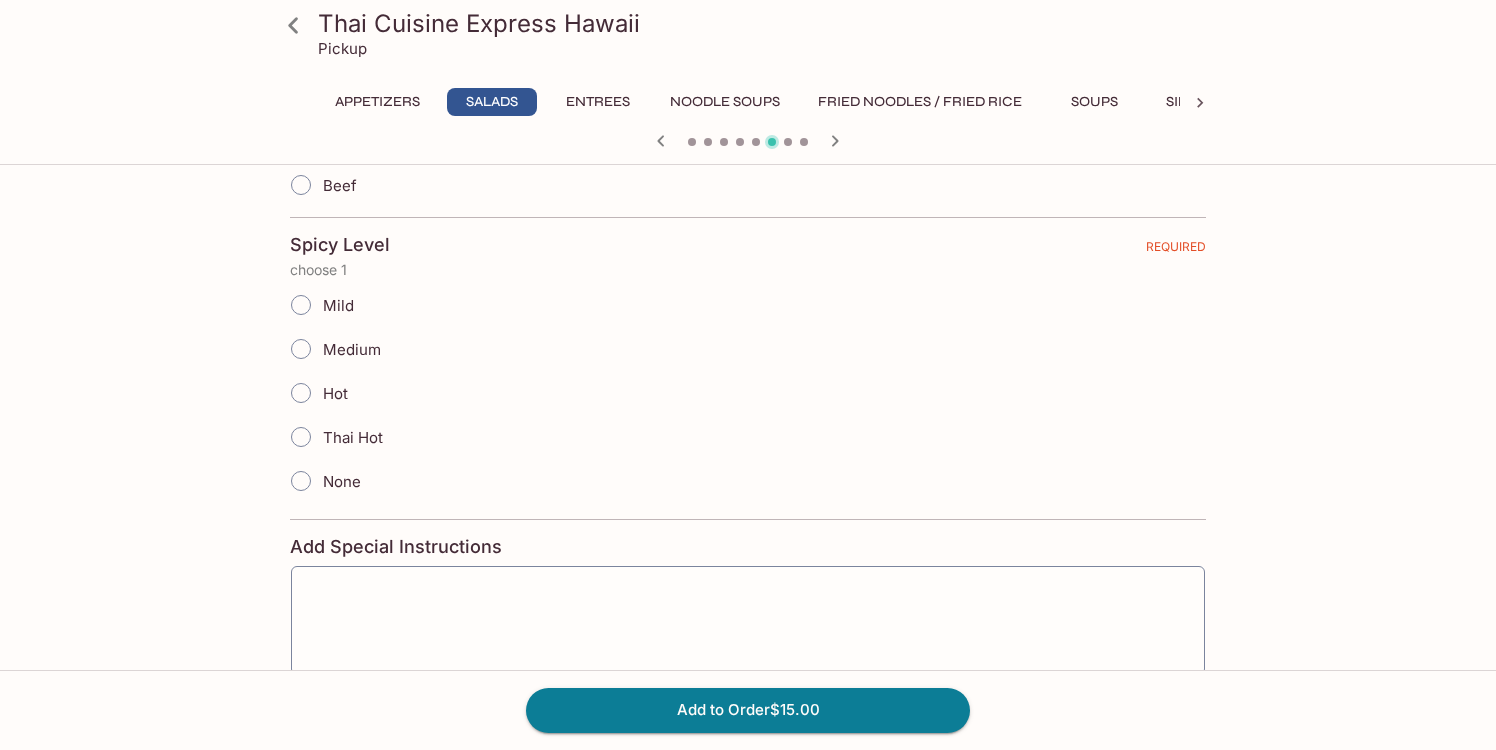 click on "Medium" at bounding box center [301, 349] 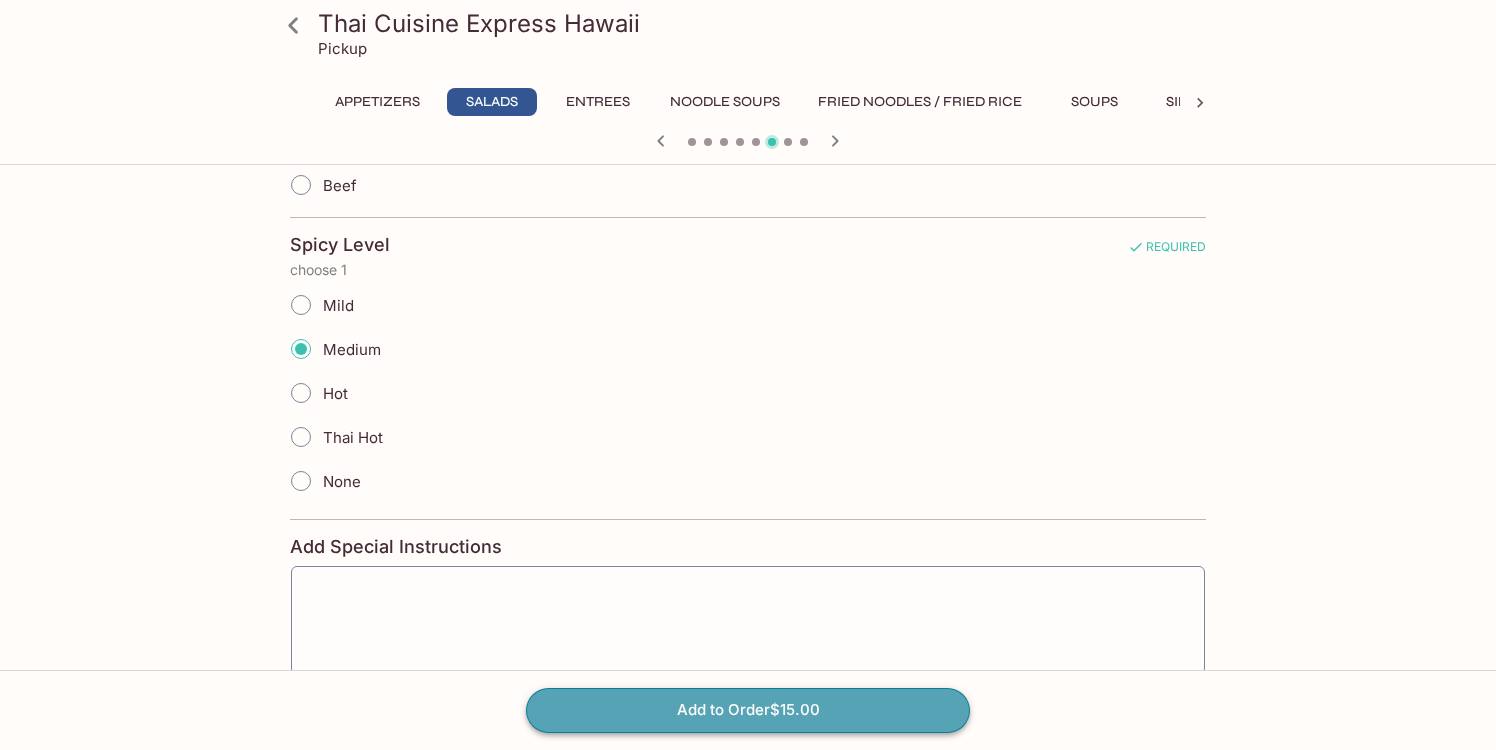 click on "Add to Order  $15.00" at bounding box center (748, 710) 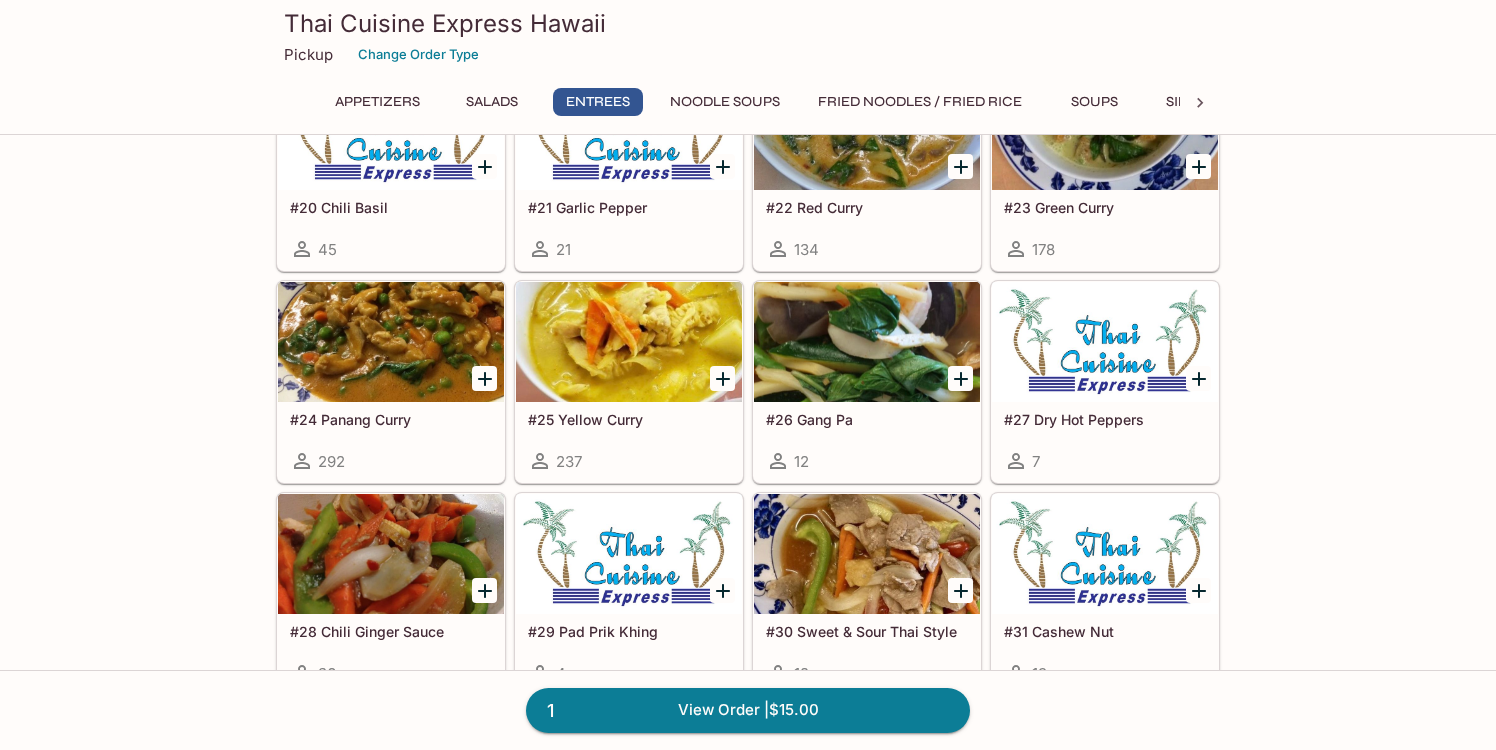 scroll, scrollTop: 1348, scrollLeft: 0, axis: vertical 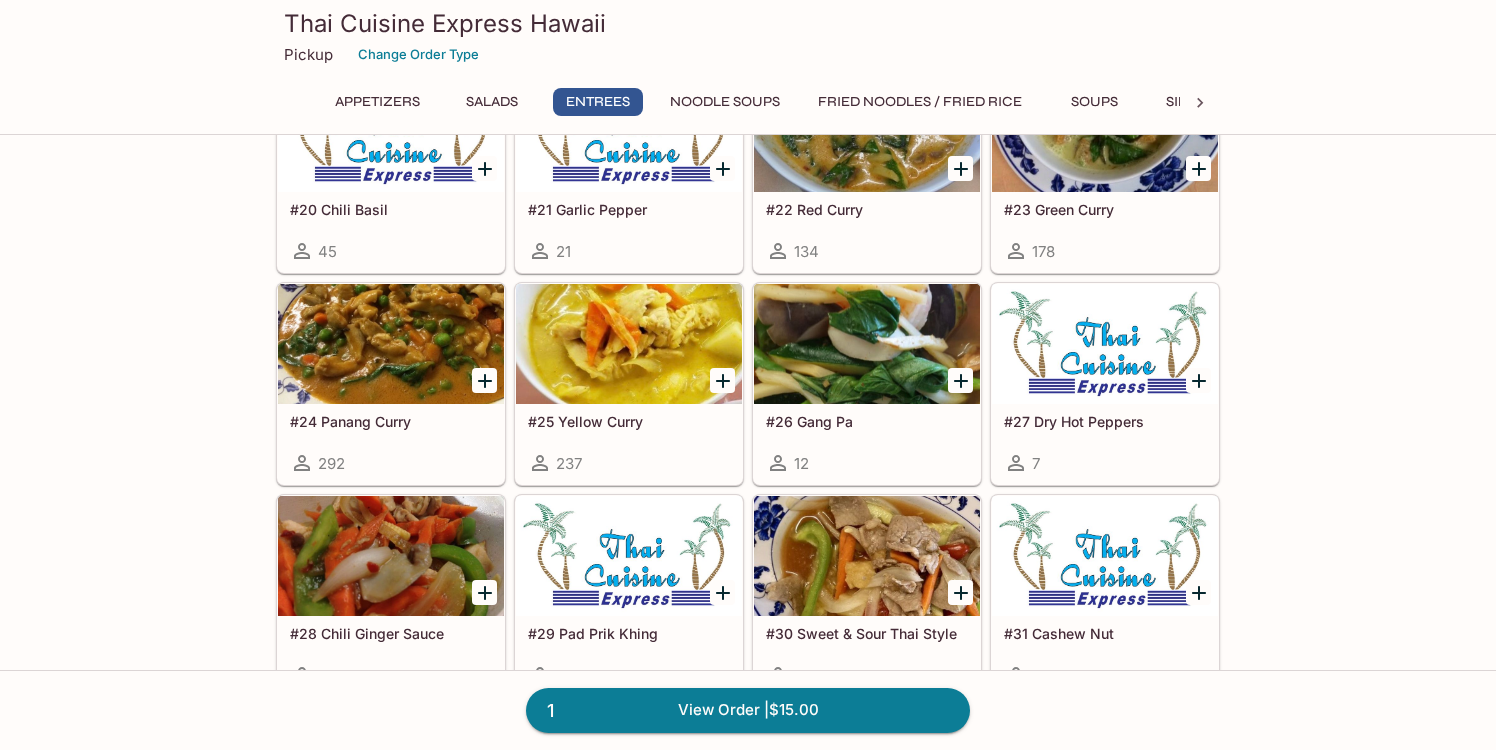click on "292" at bounding box center (391, 463) 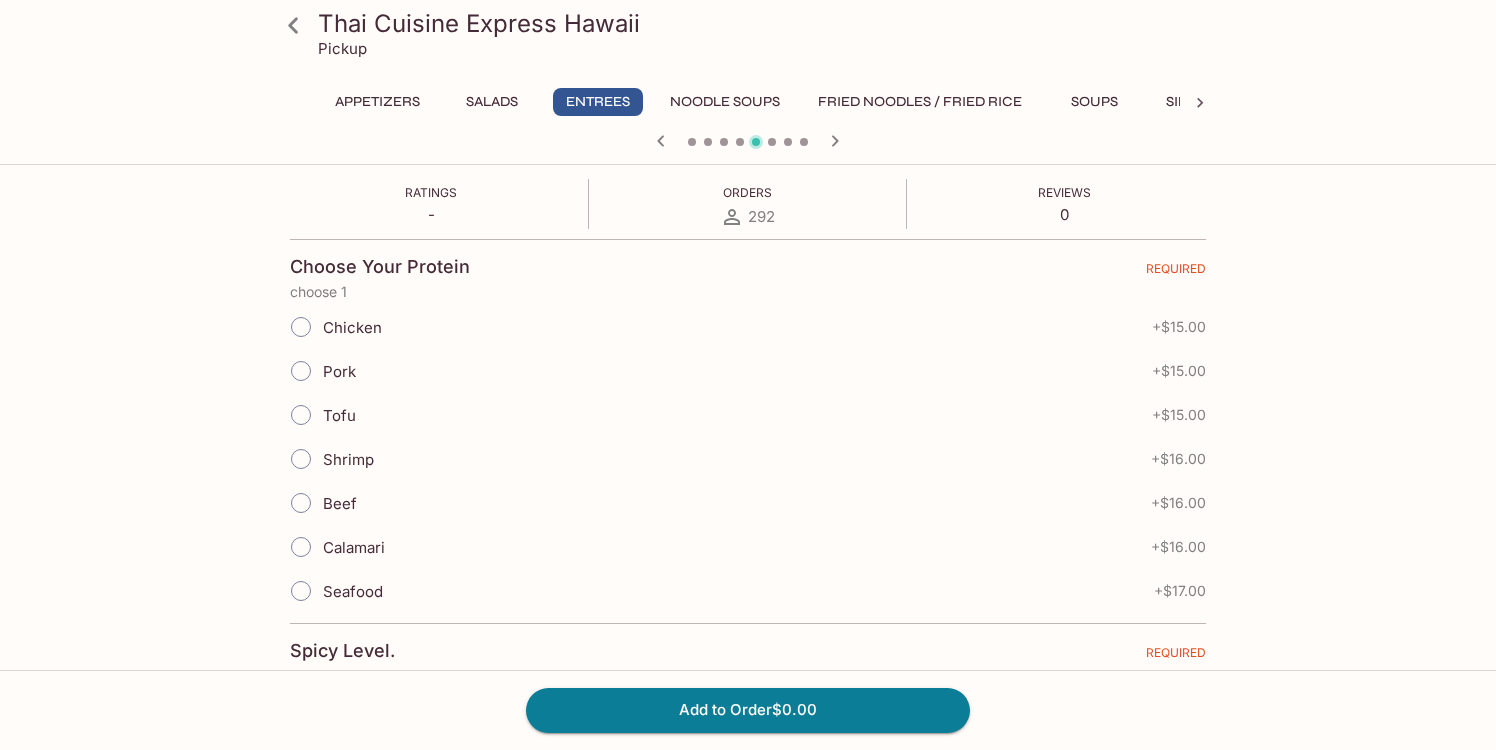 scroll, scrollTop: 362, scrollLeft: 0, axis: vertical 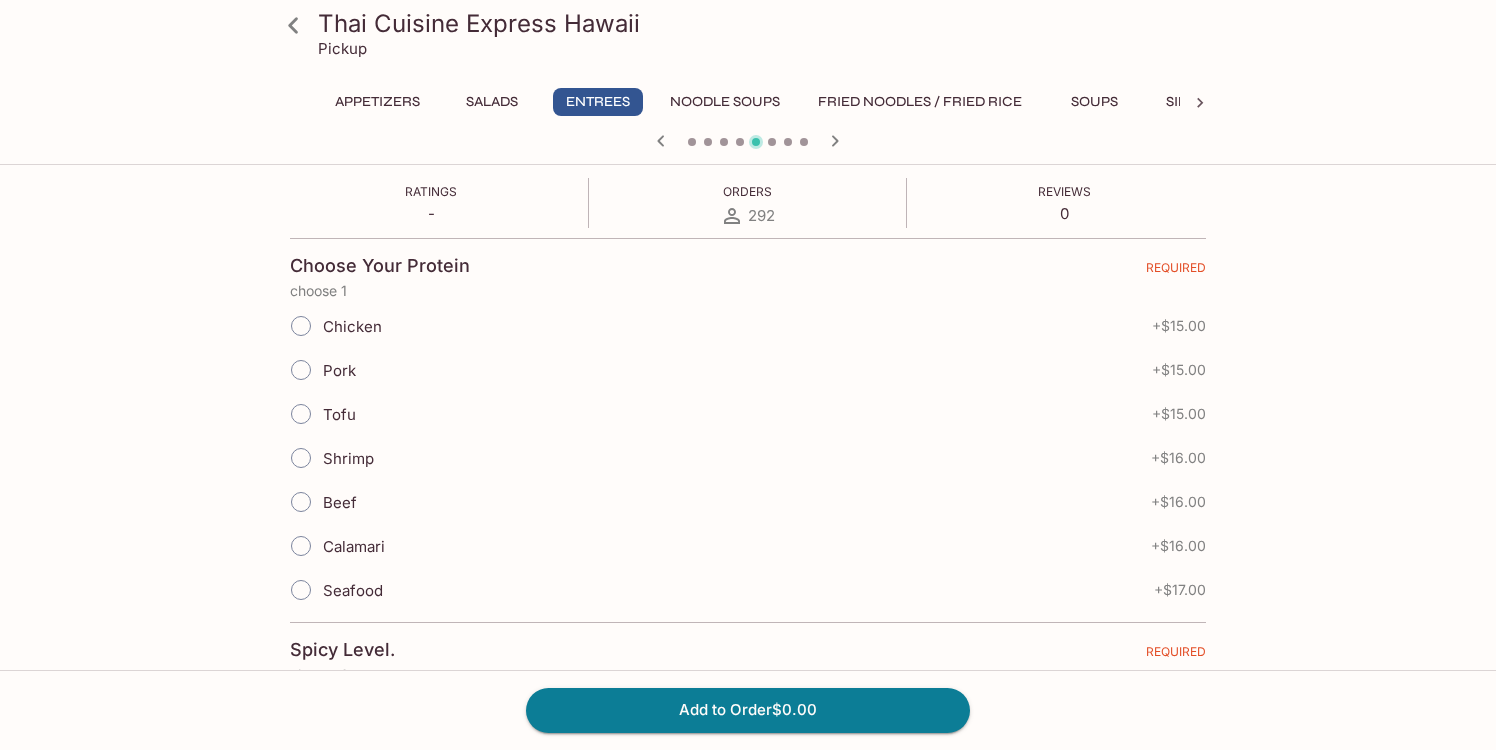 click on "Pork" at bounding box center (301, 370) 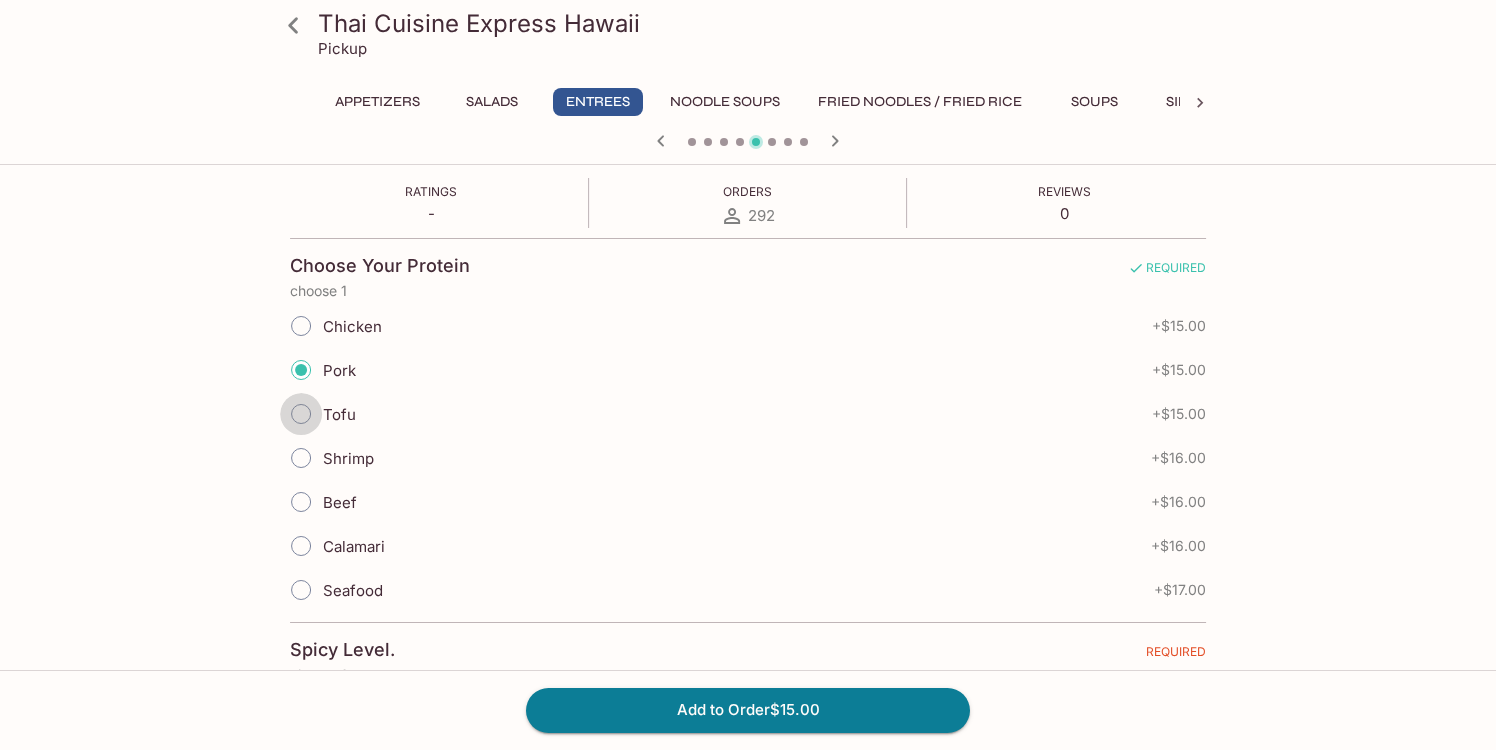 click on "Tofu" at bounding box center [301, 414] 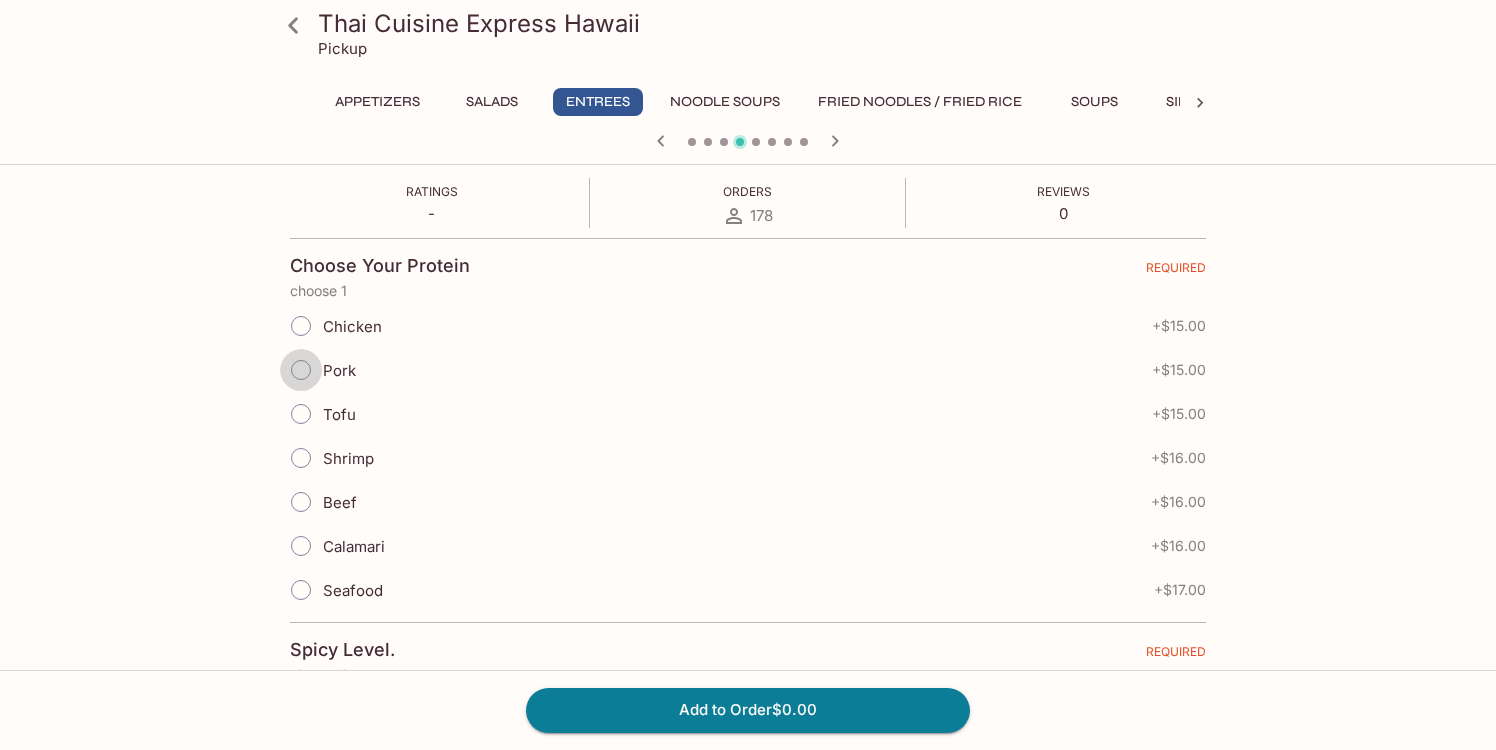 click on "Pork" at bounding box center (301, 370) 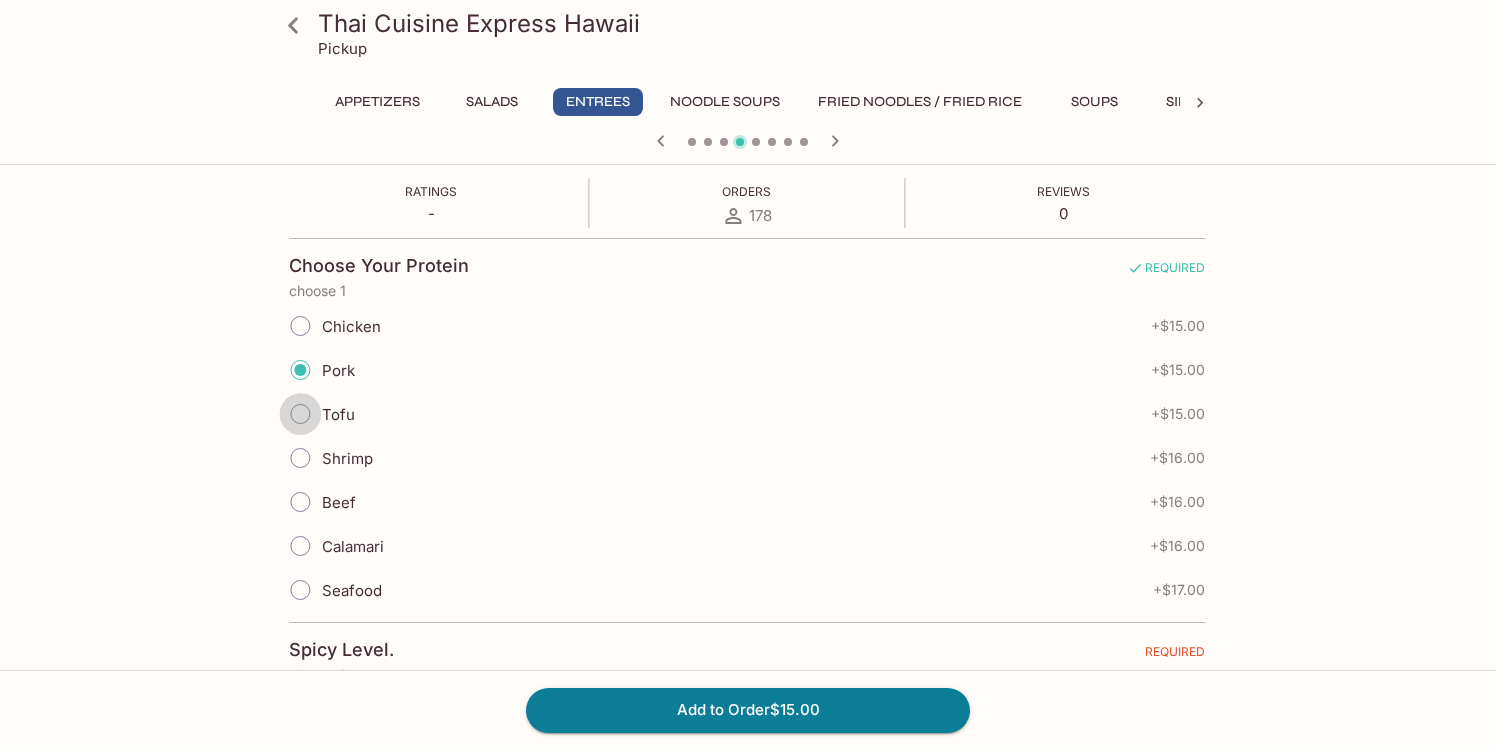 click on "Tofu" at bounding box center (300, 414) 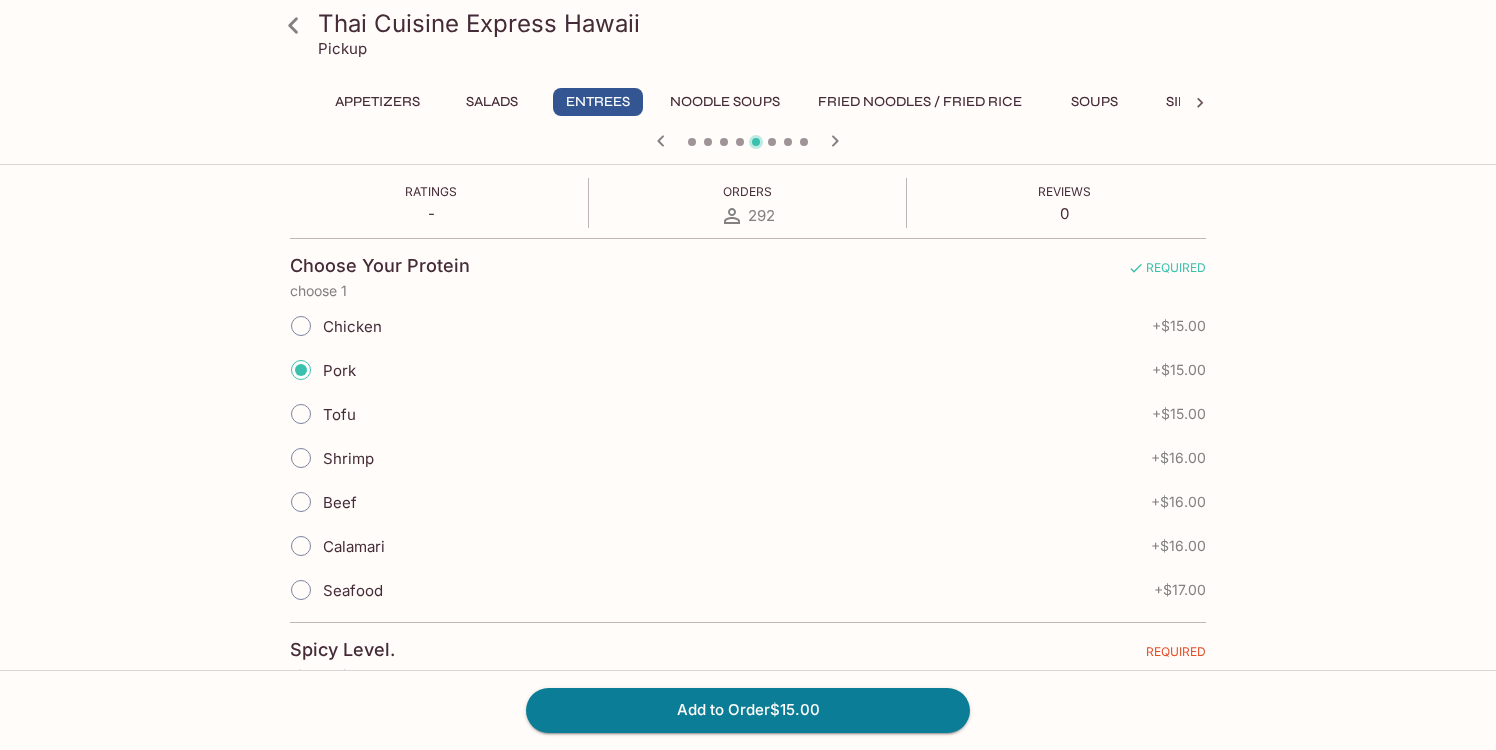 click on "Tofu" at bounding box center (301, 414) 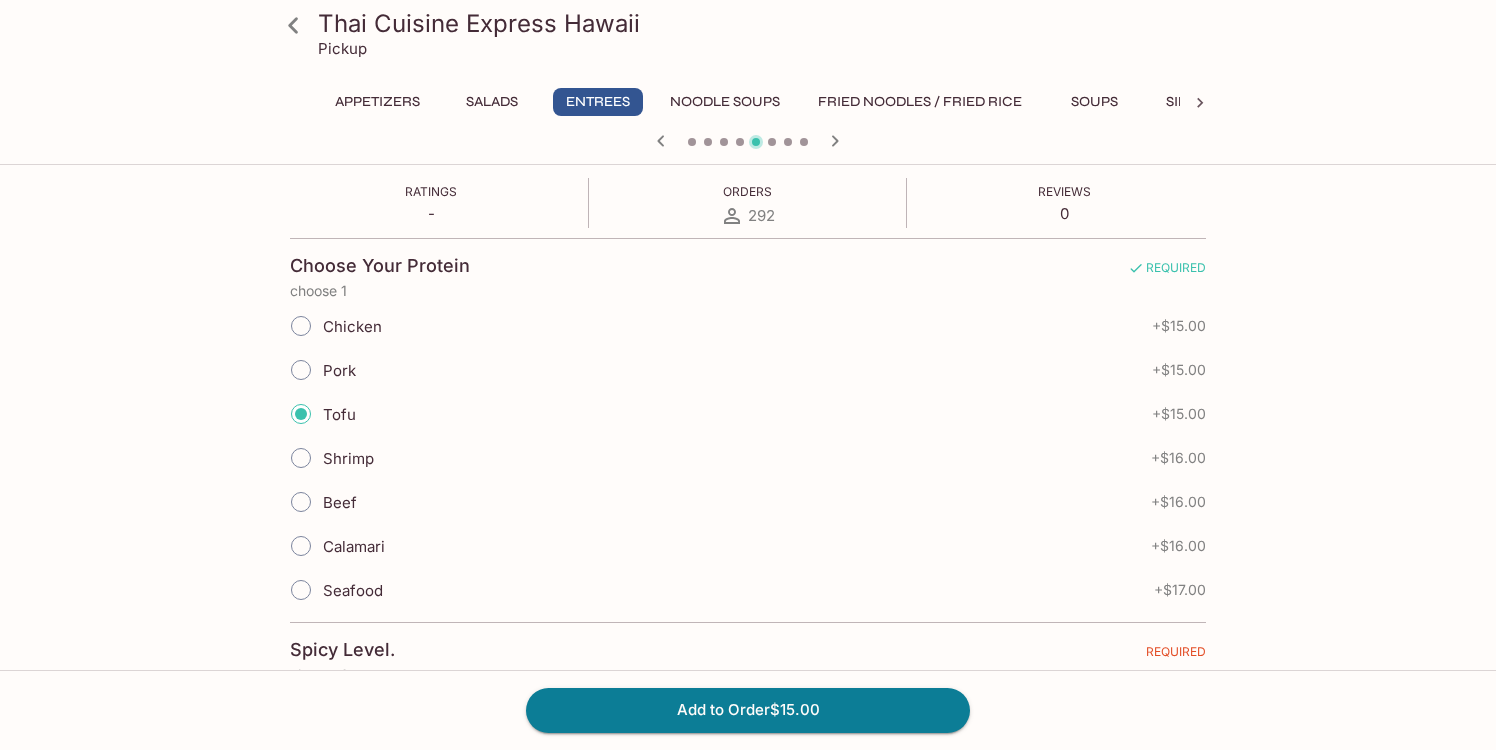 click on "Pork" at bounding box center (301, 370) 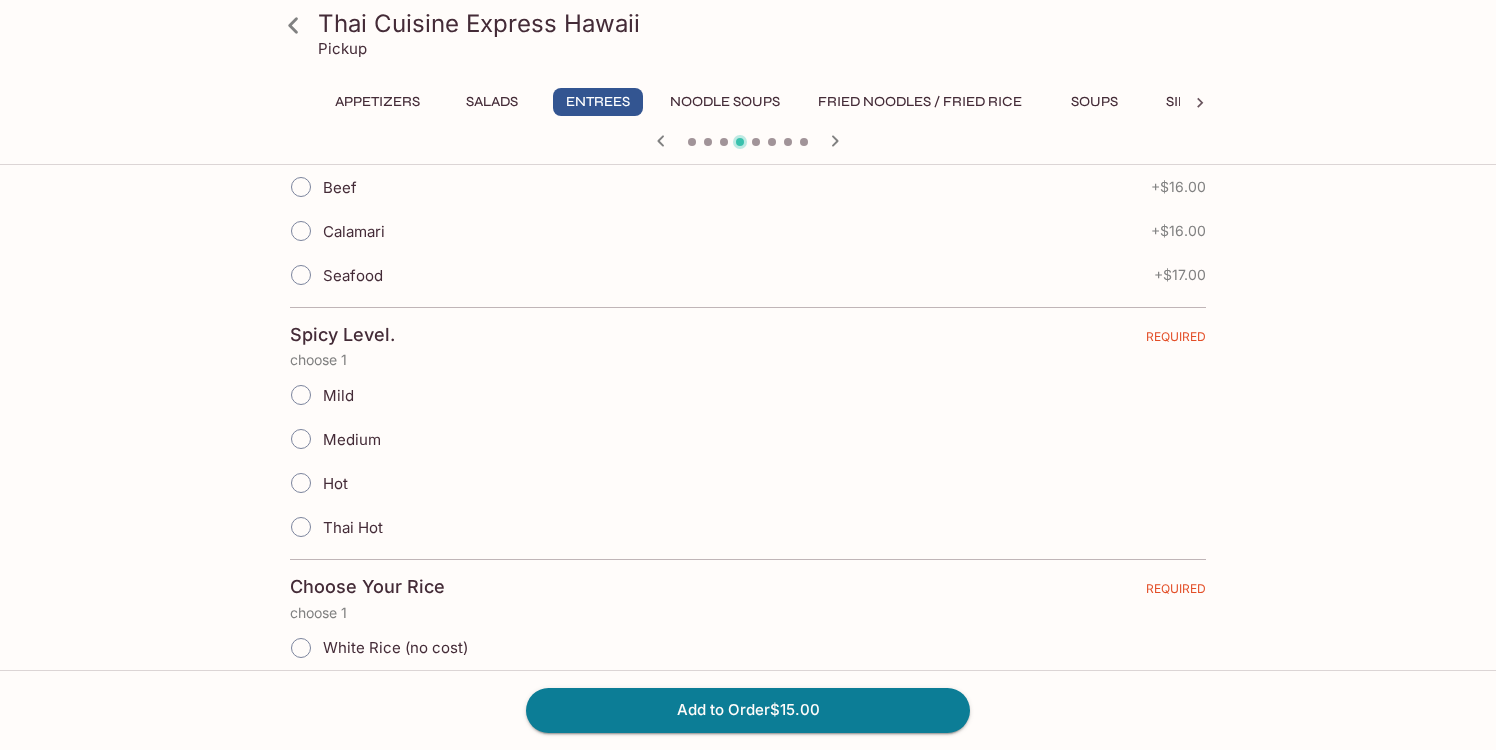 scroll, scrollTop: 678, scrollLeft: 0, axis: vertical 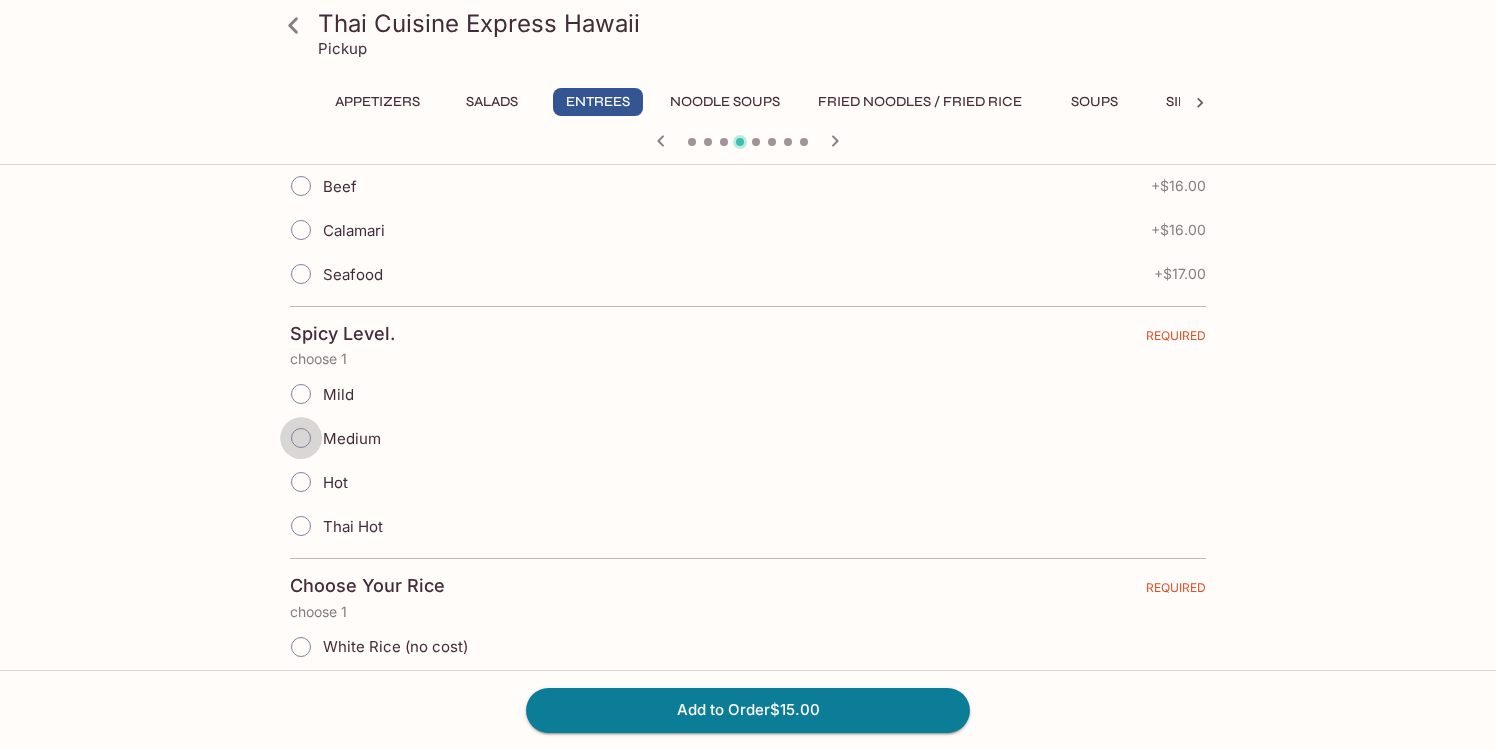 click on "Medium" at bounding box center (301, 438) 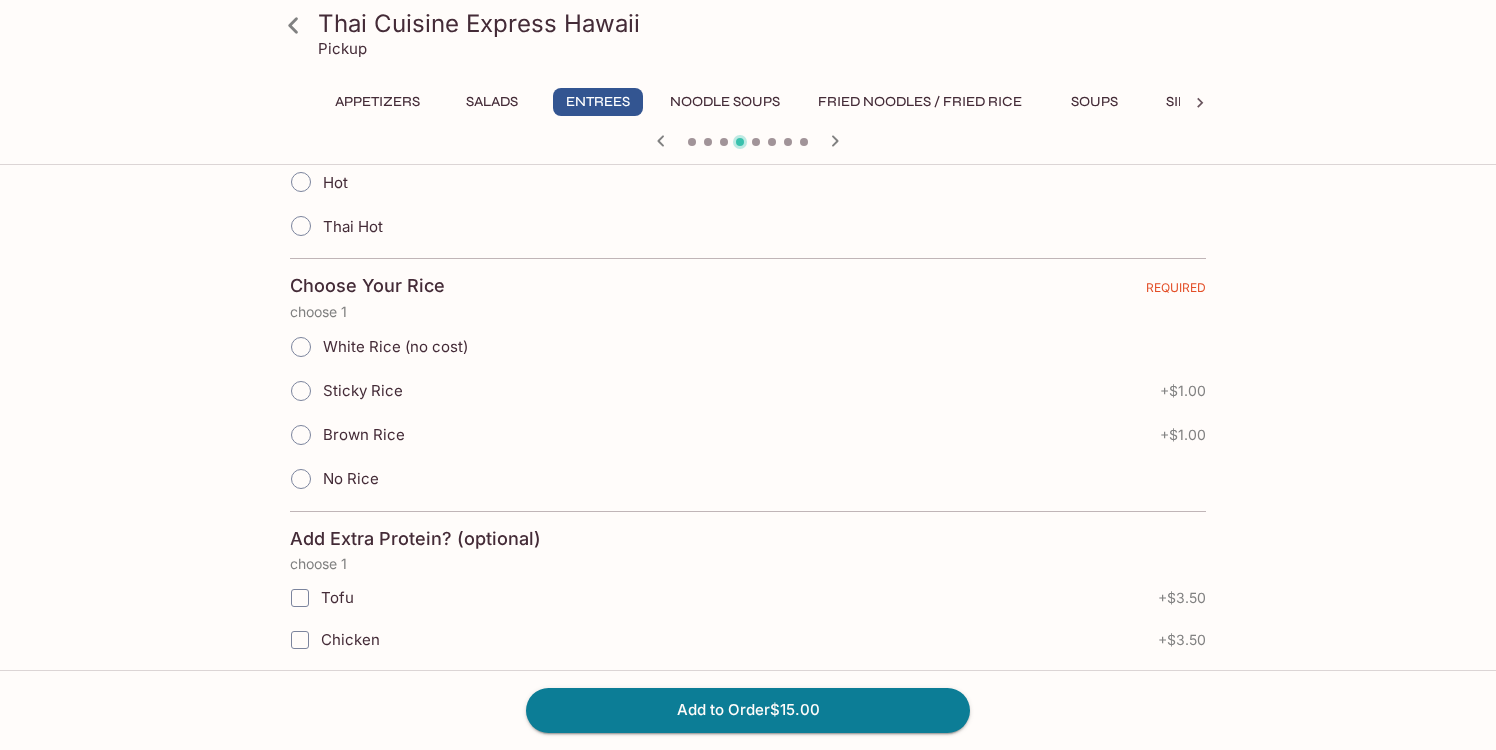 scroll, scrollTop: 979, scrollLeft: 0, axis: vertical 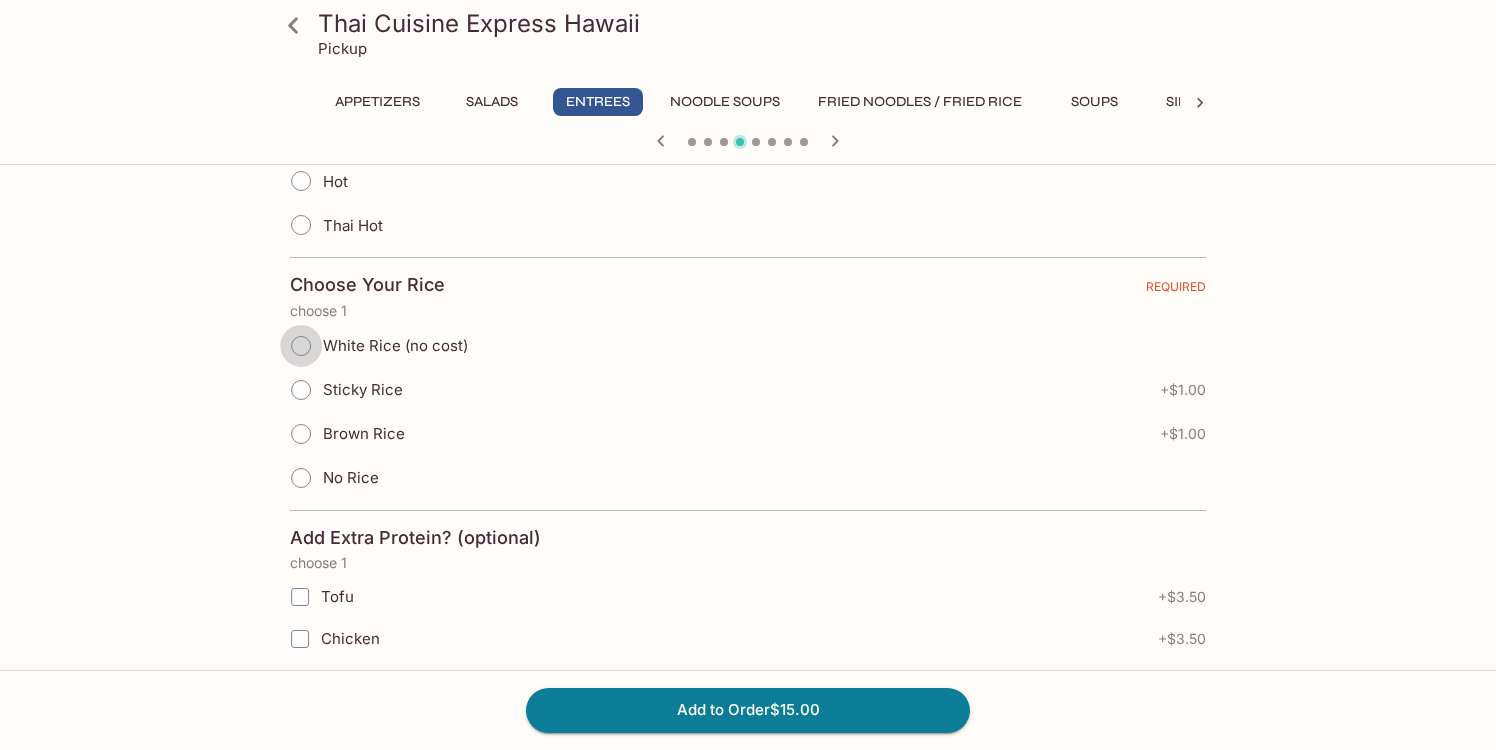 click on "White Rice (no cost)" at bounding box center (301, 346) 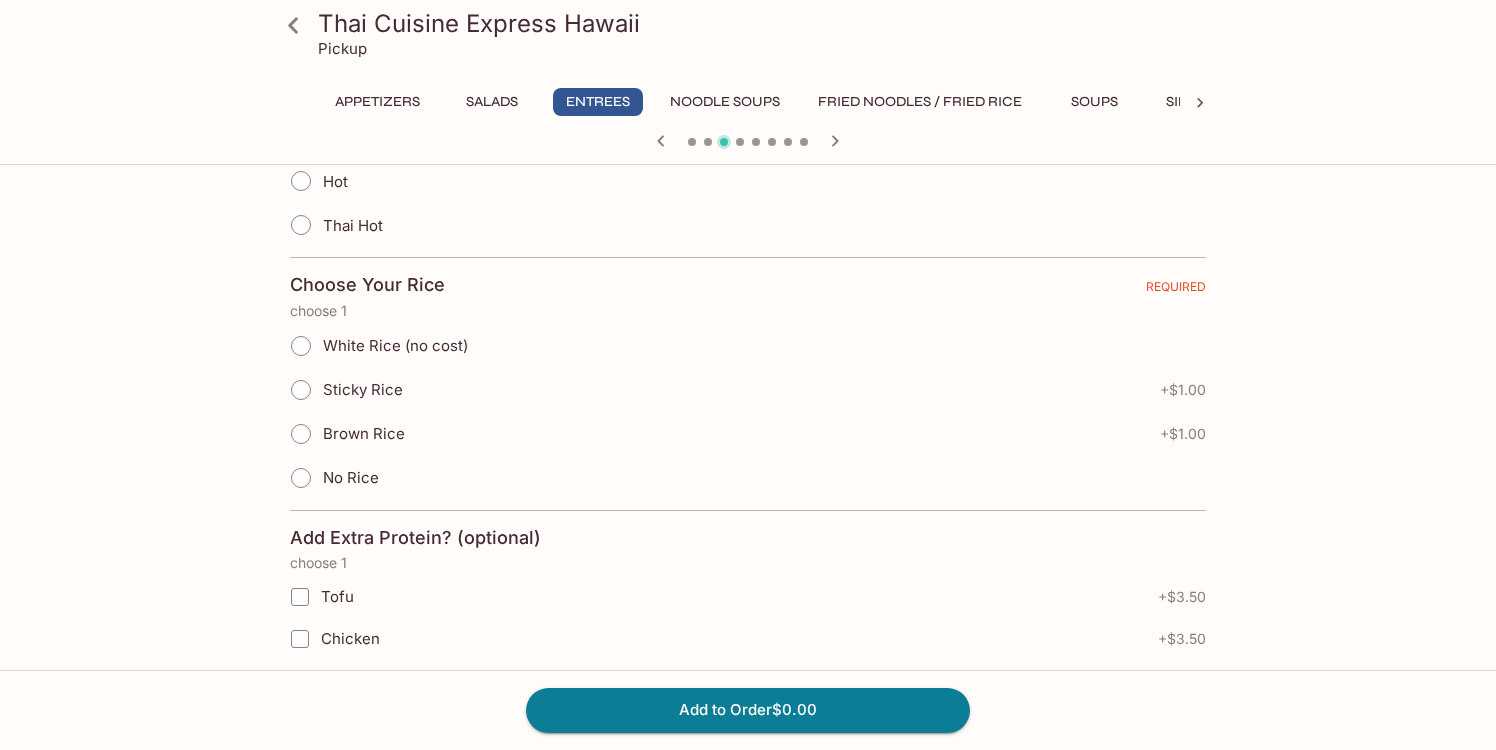 click on "White Rice (no cost)" at bounding box center (301, 346) 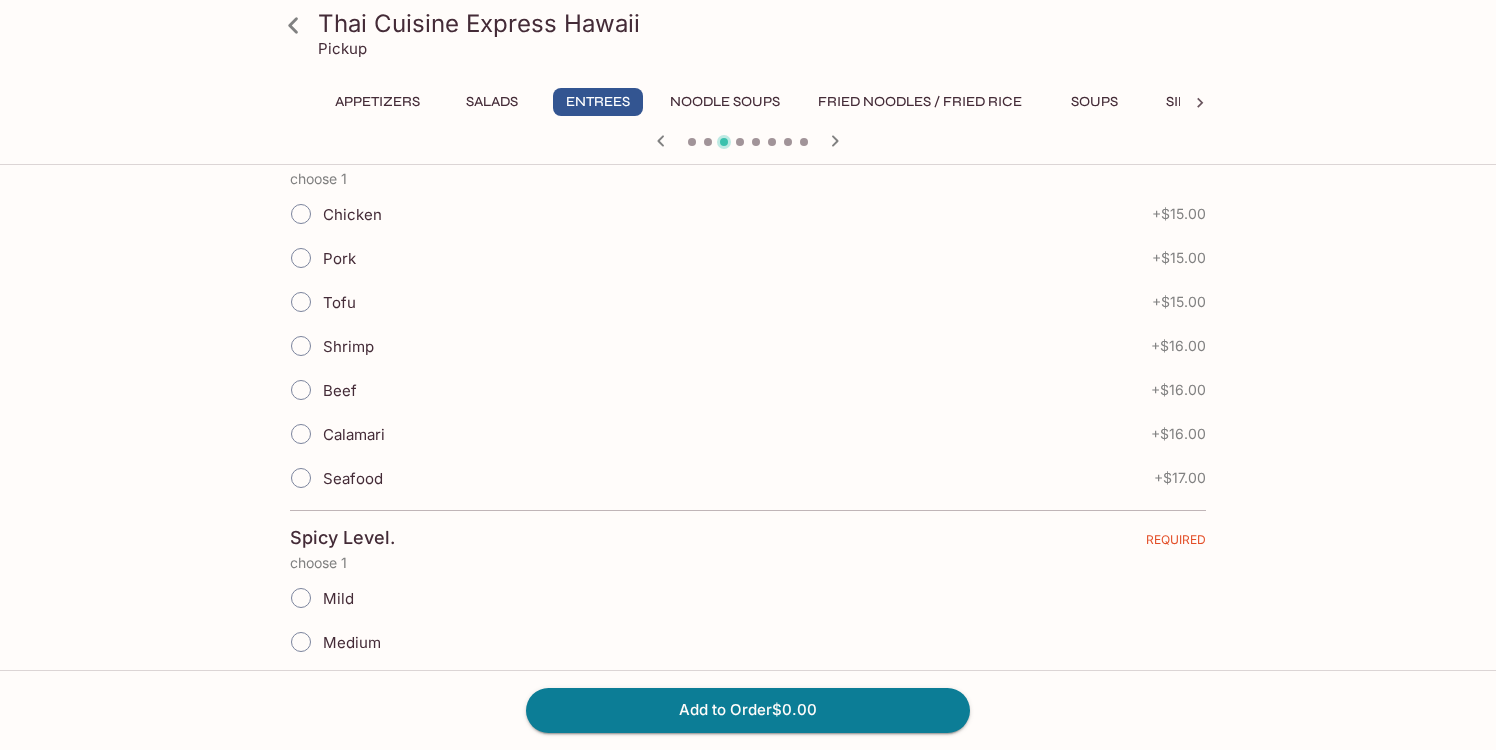 scroll, scrollTop: 472, scrollLeft: 0, axis: vertical 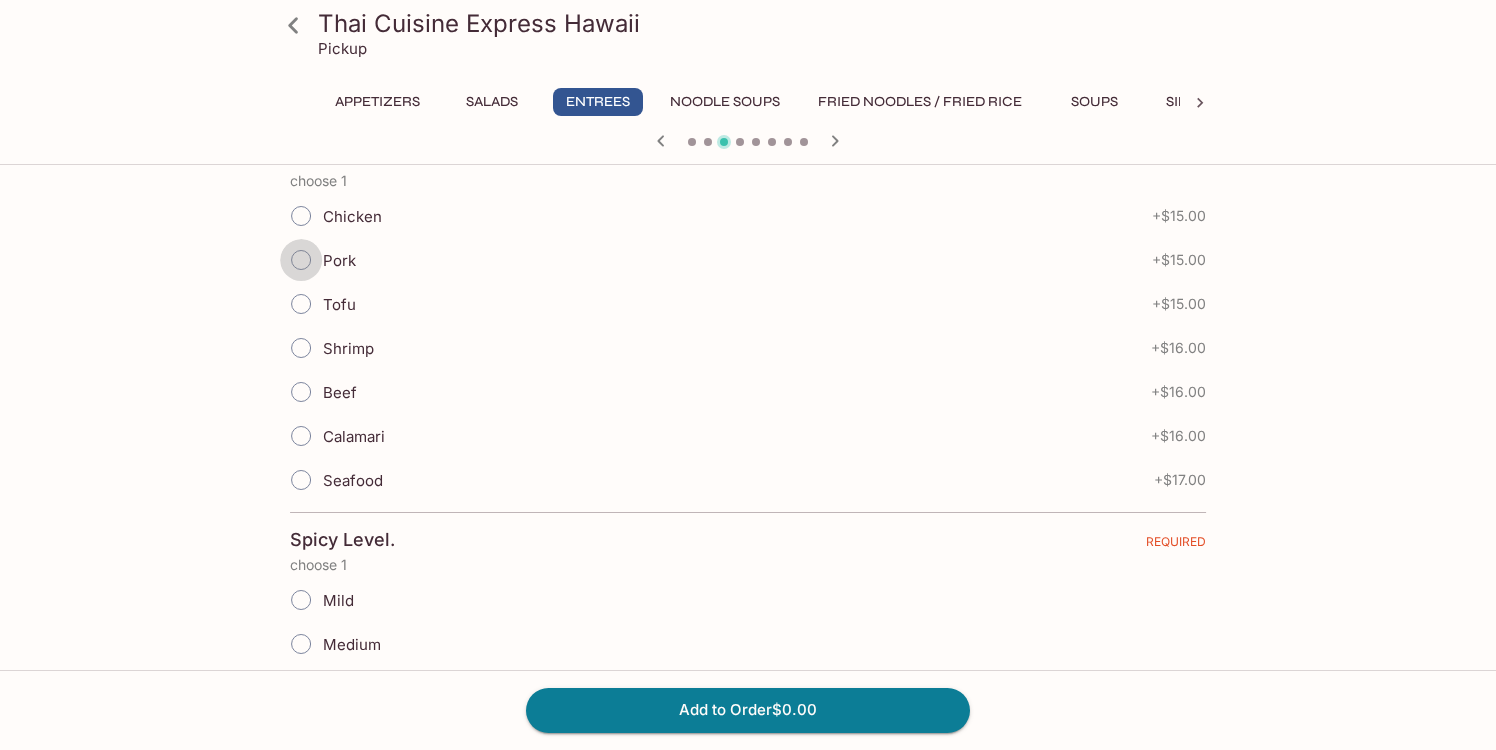 click on "Pork" at bounding box center (301, 260) 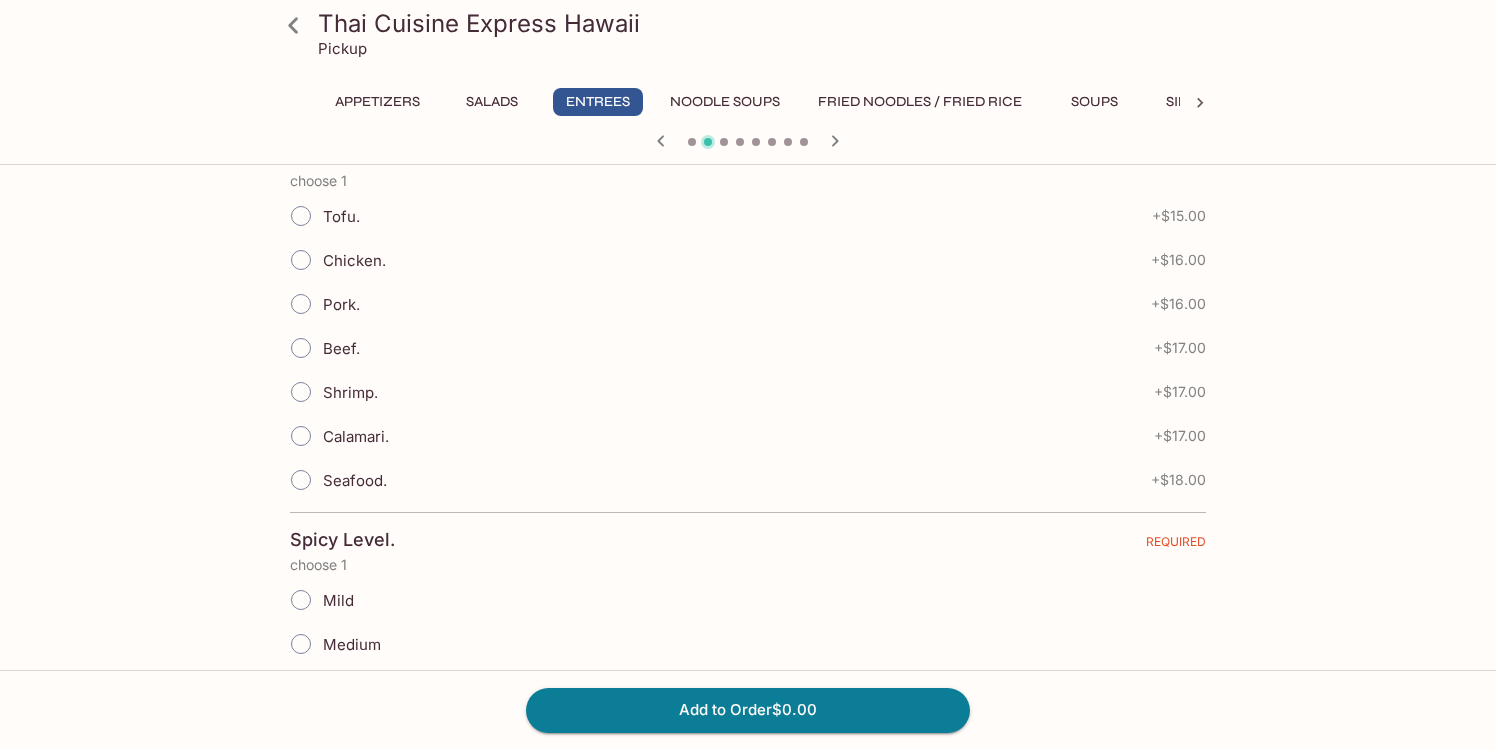 click on "Pork." at bounding box center [301, 304] 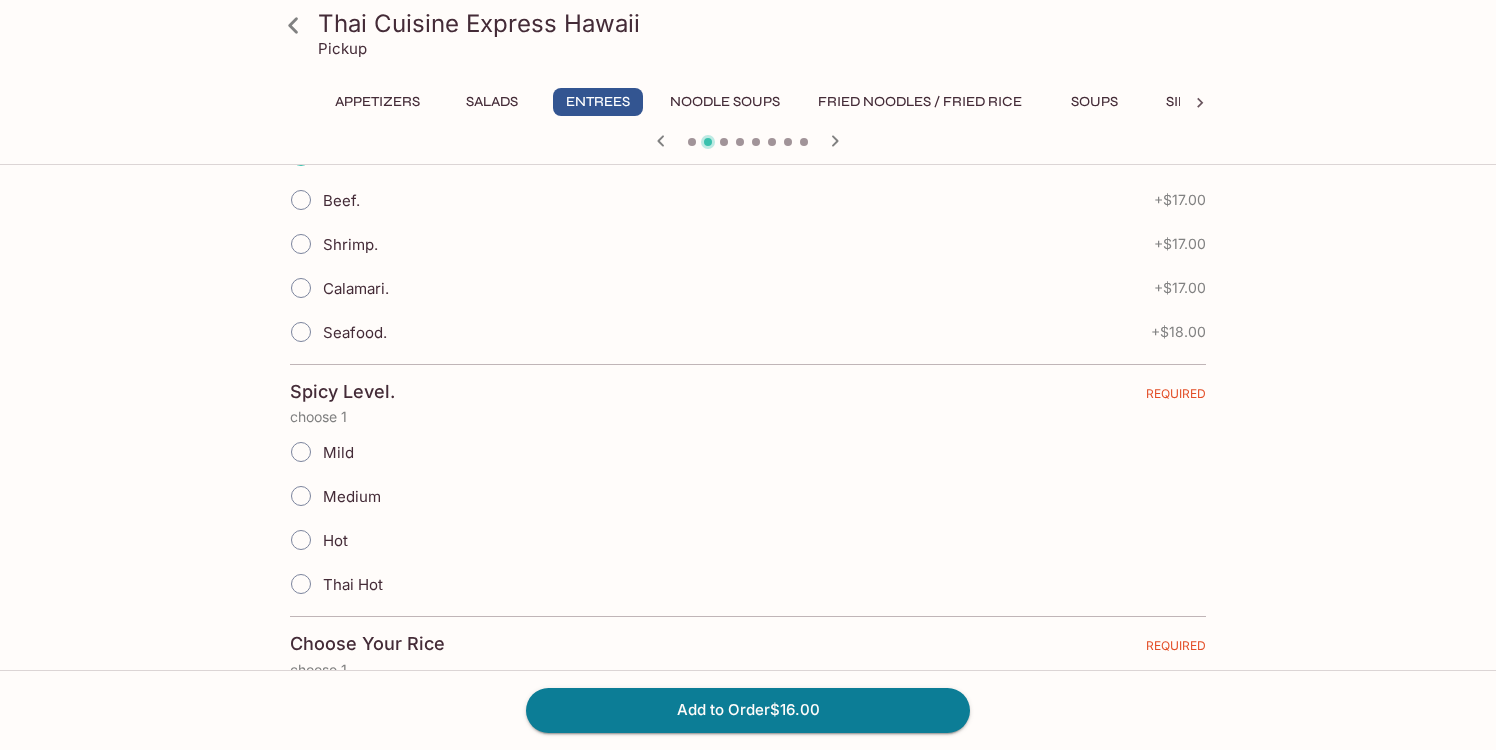 scroll, scrollTop: 638, scrollLeft: 0, axis: vertical 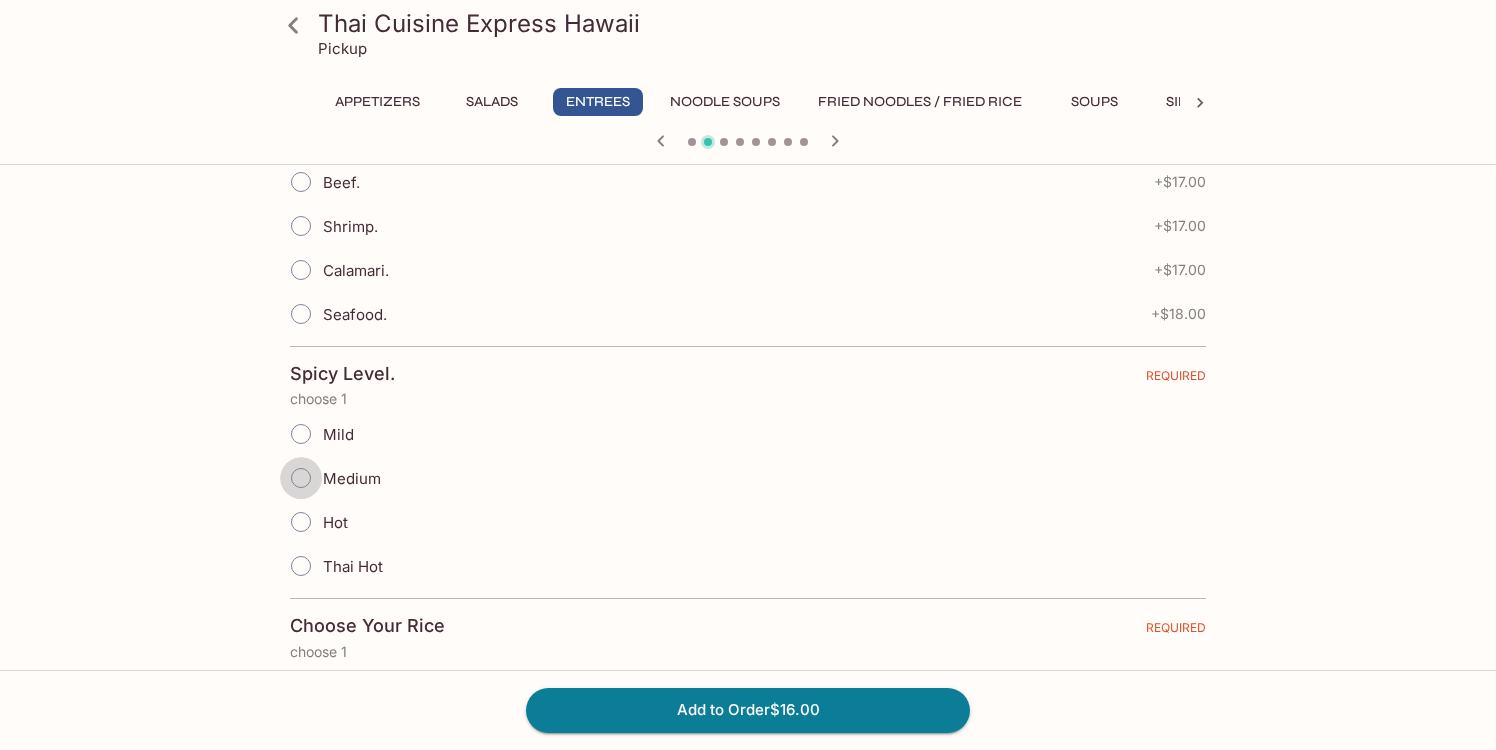 click on "Medium" at bounding box center (301, 478) 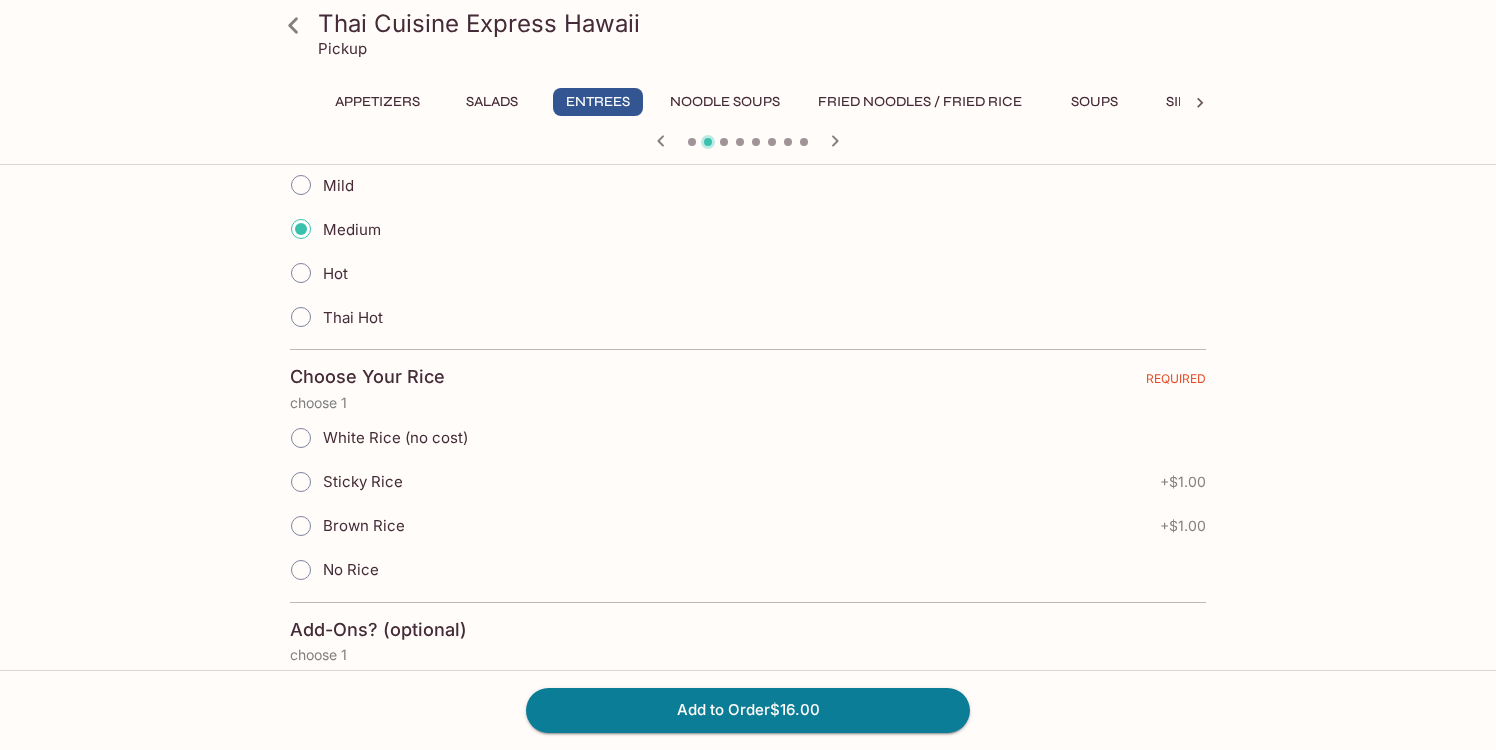 scroll, scrollTop: 895, scrollLeft: 0, axis: vertical 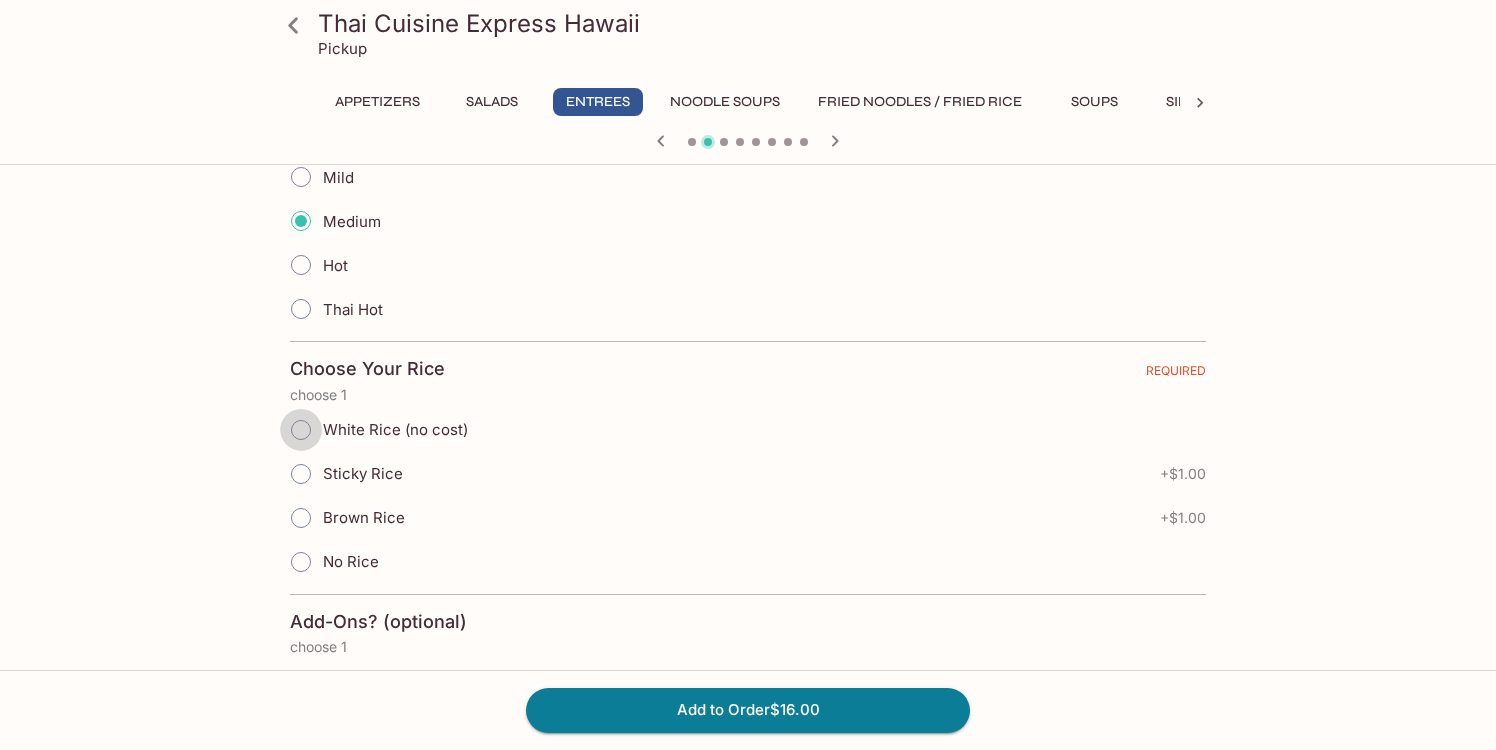 click on "White Rice (no cost)" at bounding box center (301, 430) 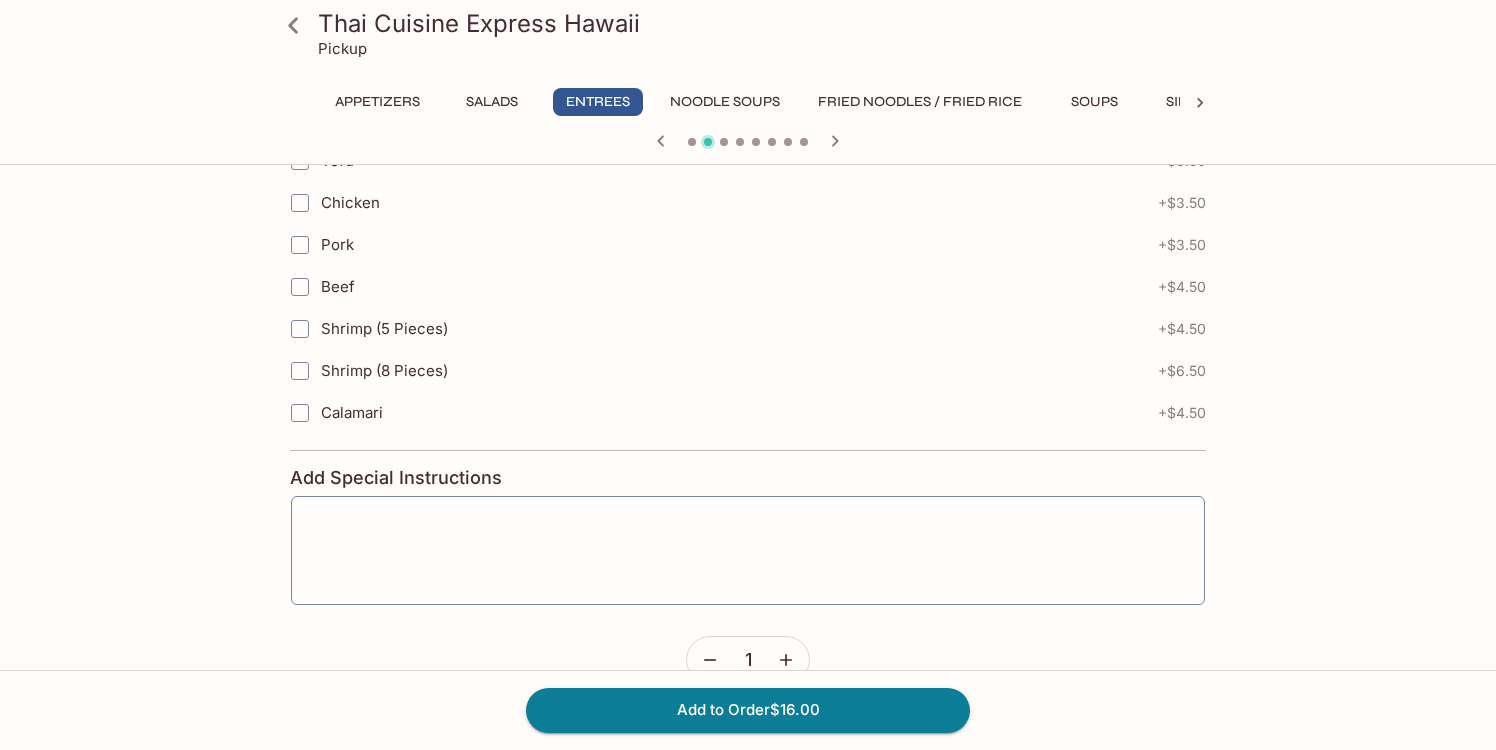 scroll, scrollTop: 1618, scrollLeft: 0, axis: vertical 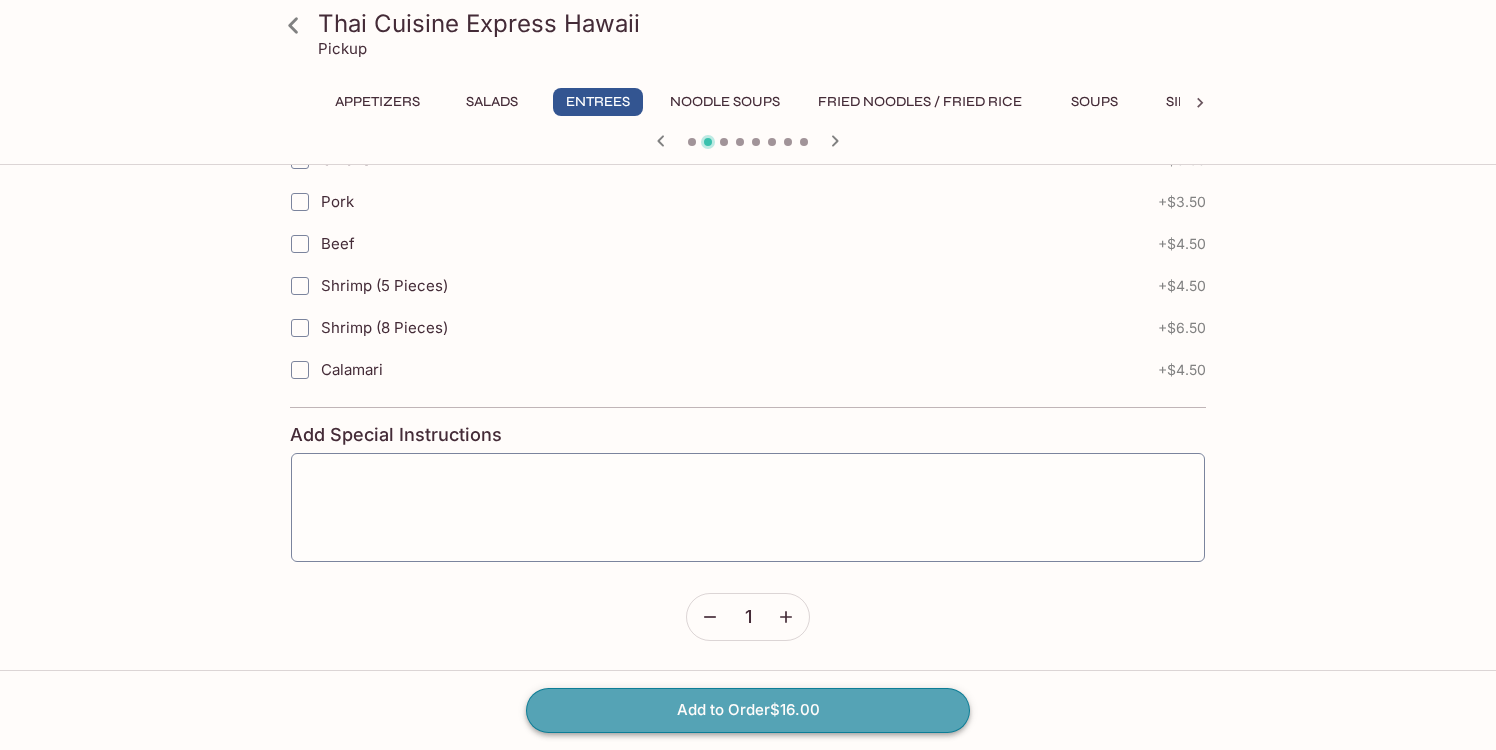 click on "Add to Order  $16.00" at bounding box center (748, 710) 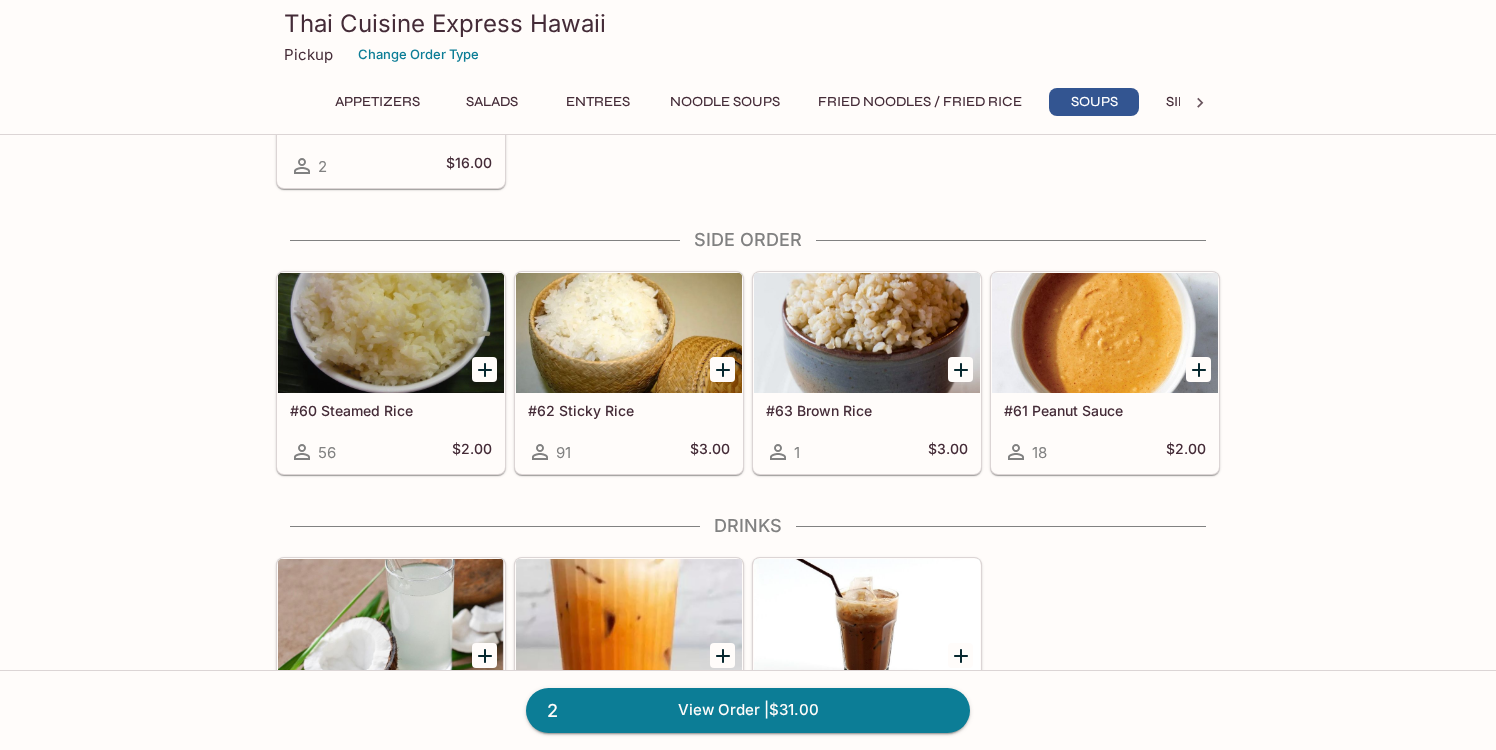 scroll, scrollTop: 3914, scrollLeft: 0, axis: vertical 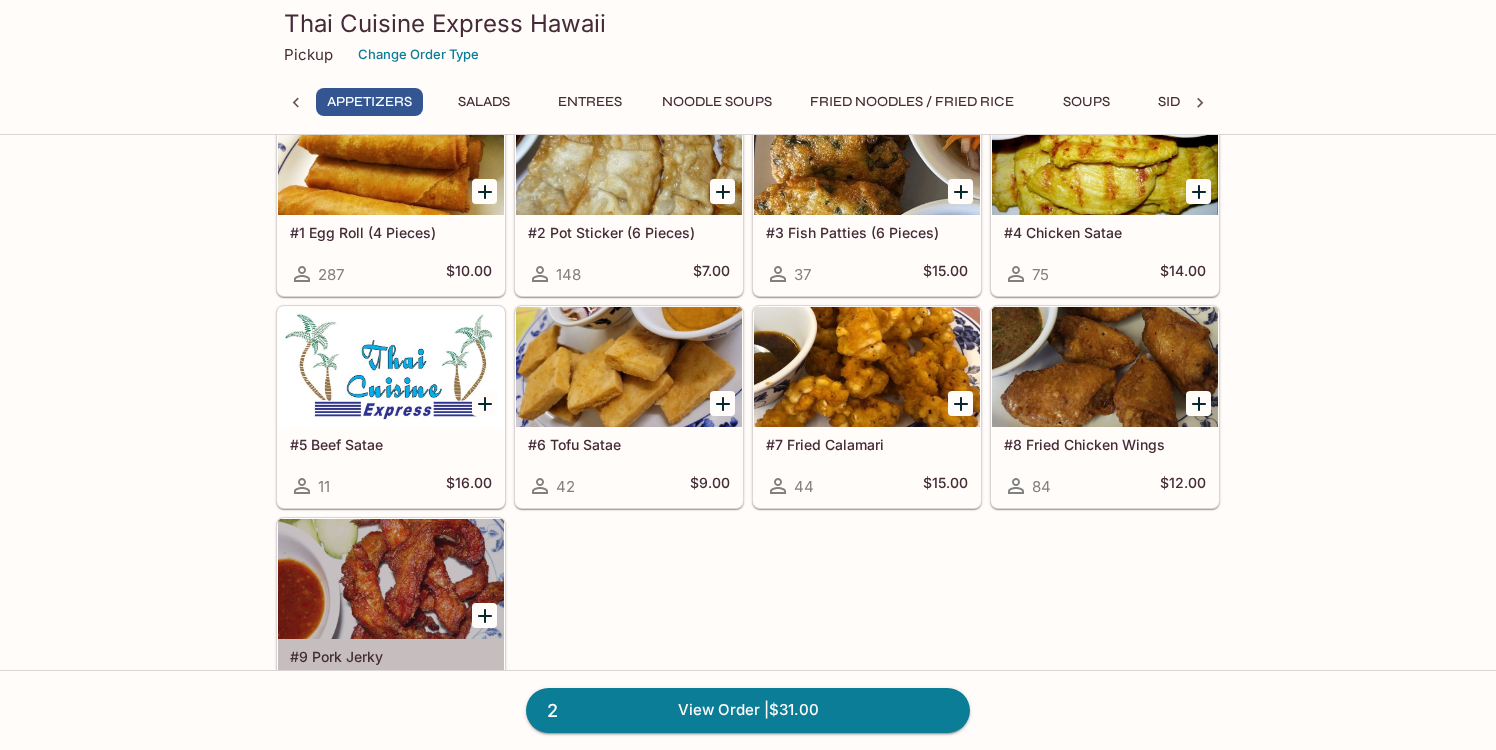 click at bounding box center (391, 579) 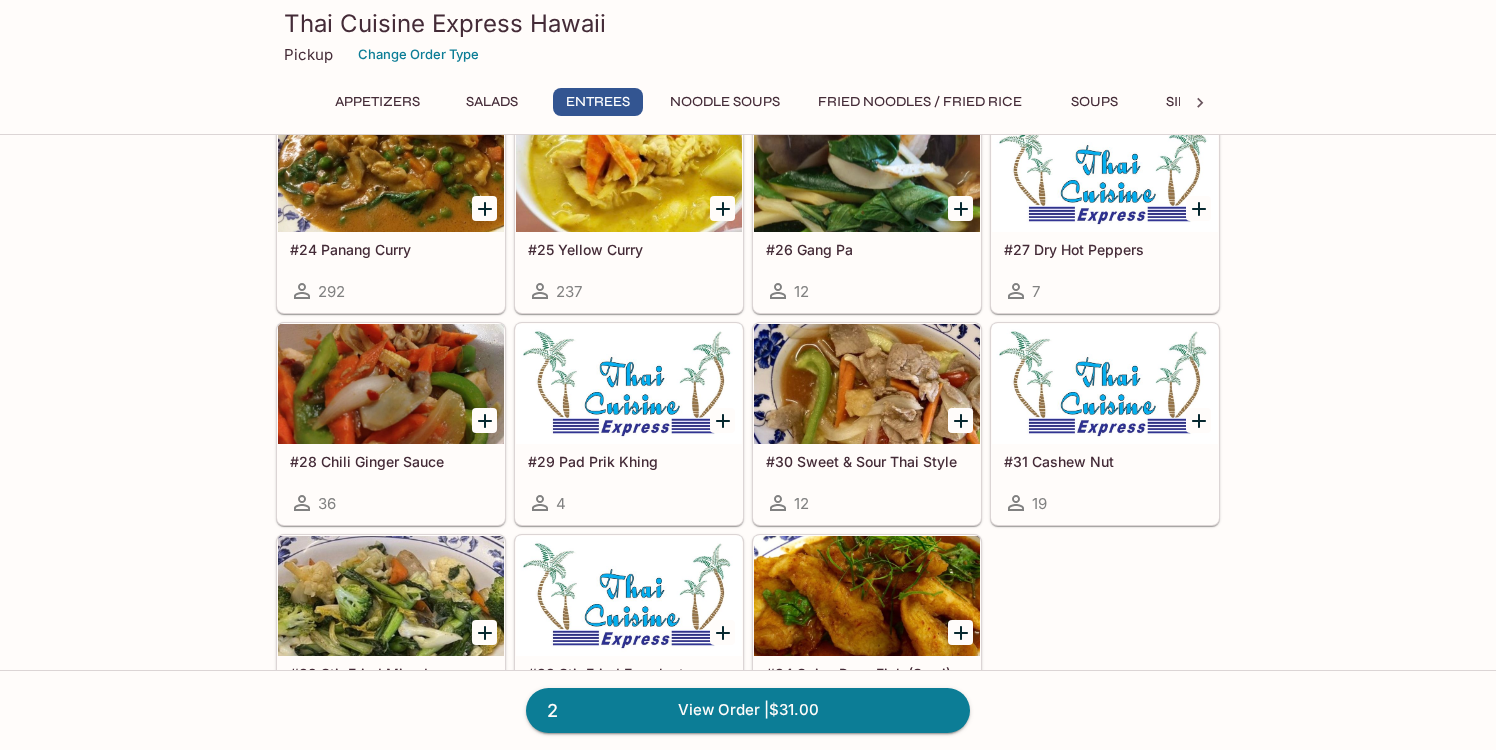 click at bounding box center [629, 384] 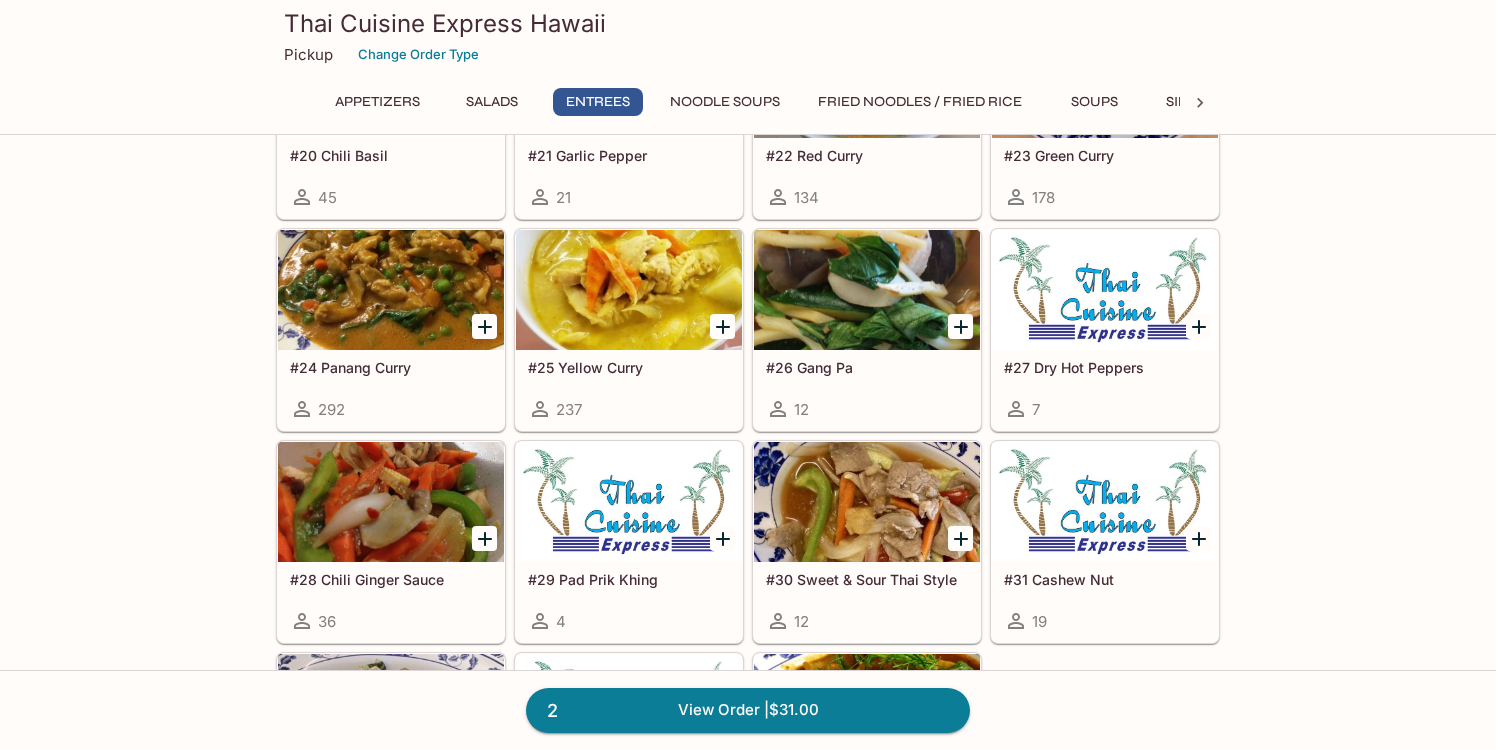 click at bounding box center (867, 290) 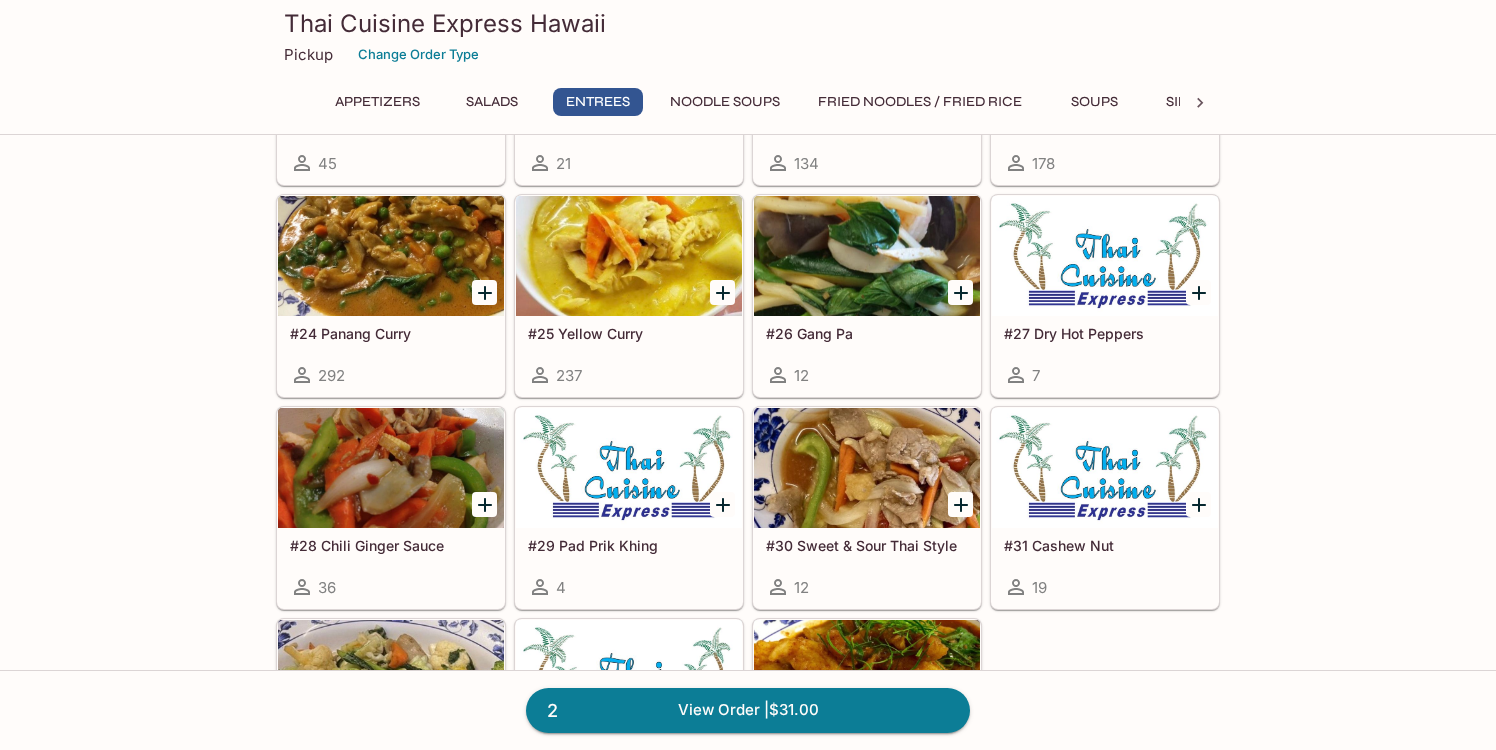 scroll, scrollTop: 1437, scrollLeft: 0, axis: vertical 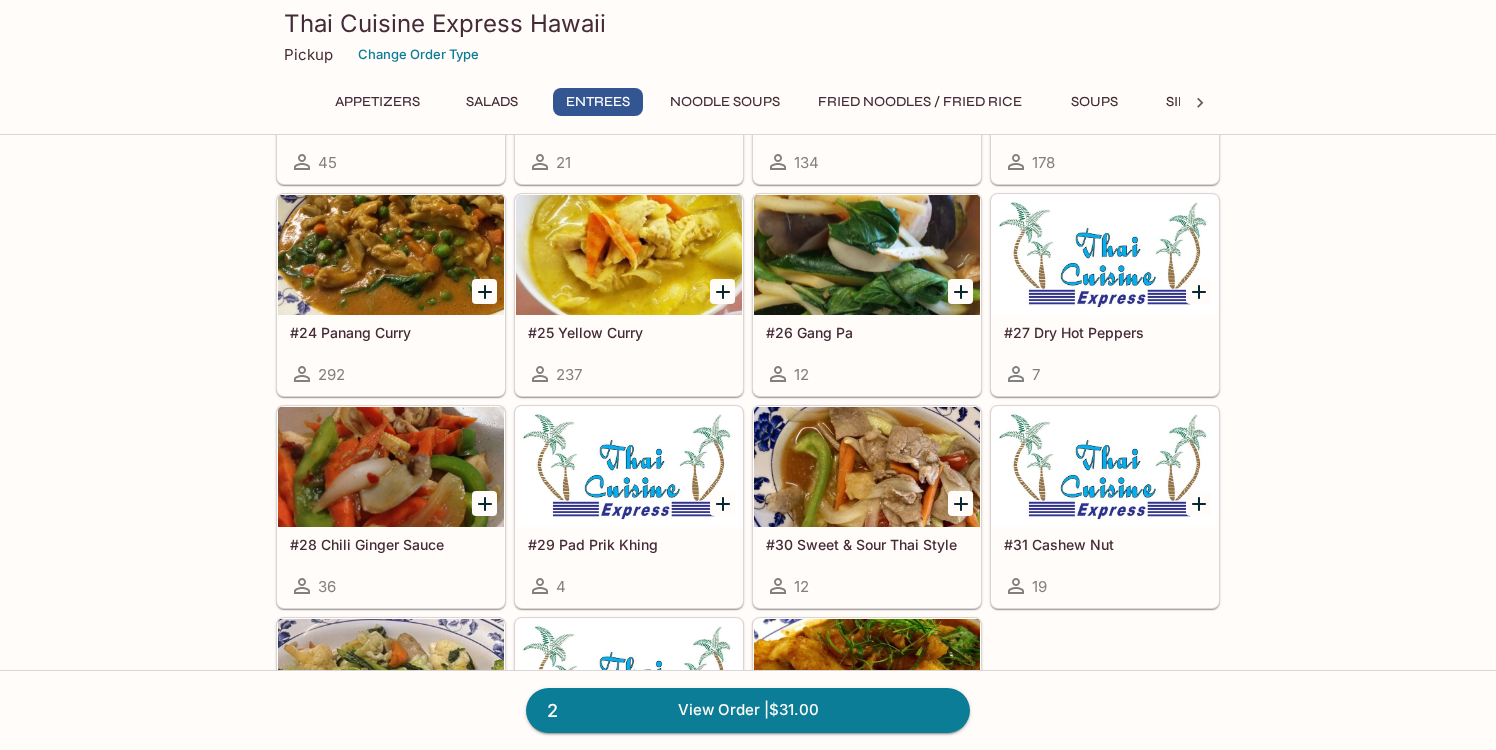 click at bounding box center (1105, 255) 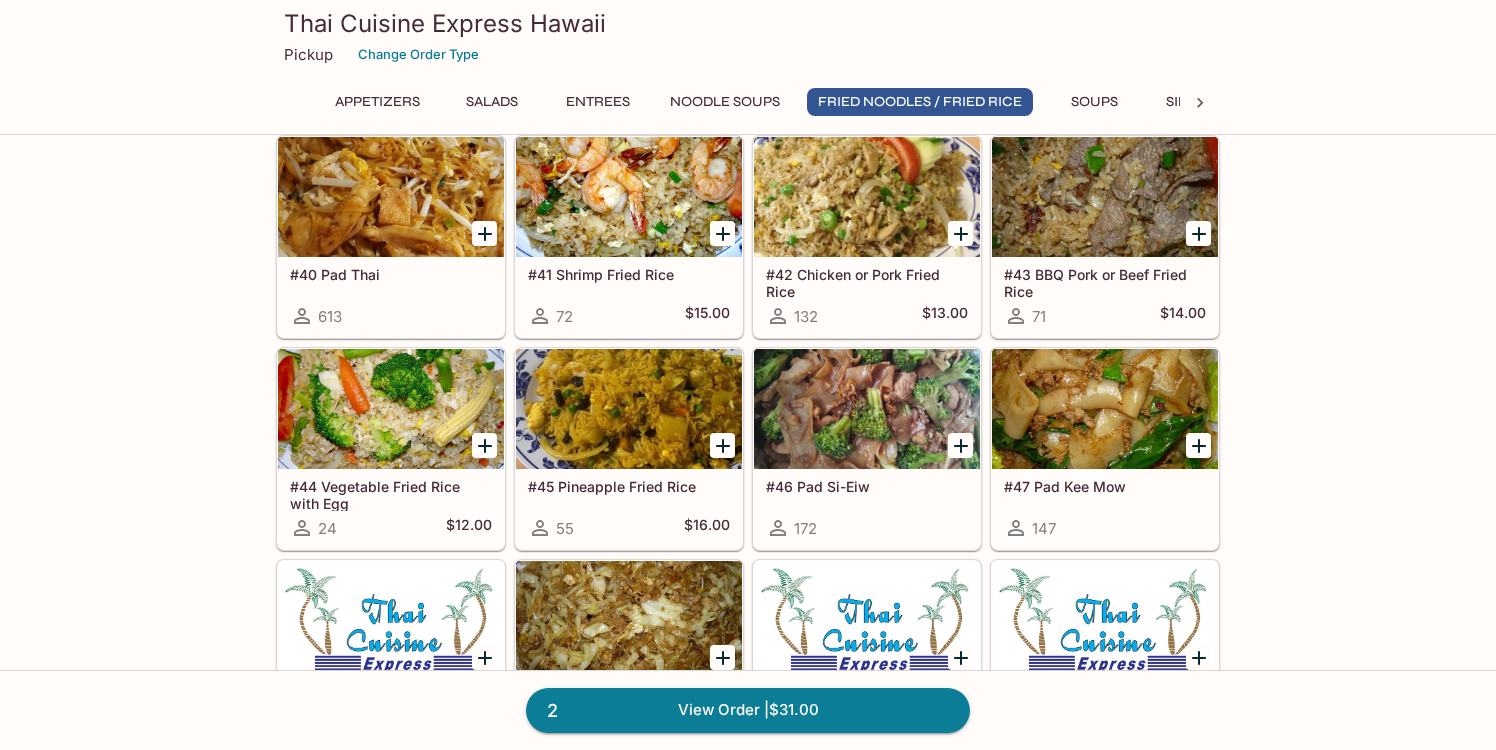 scroll, scrollTop: 2704, scrollLeft: 0, axis: vertical 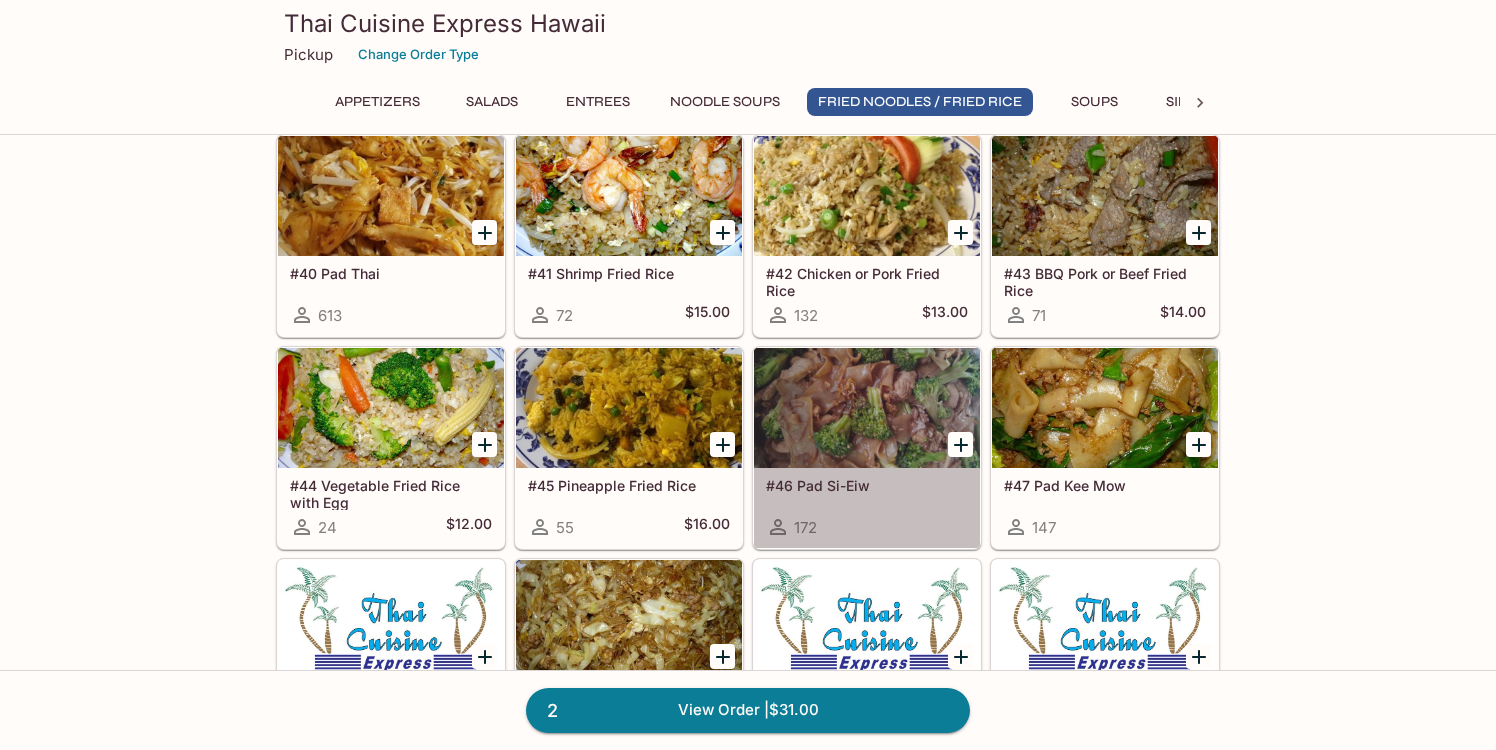 click at bounding box center [867, 408] 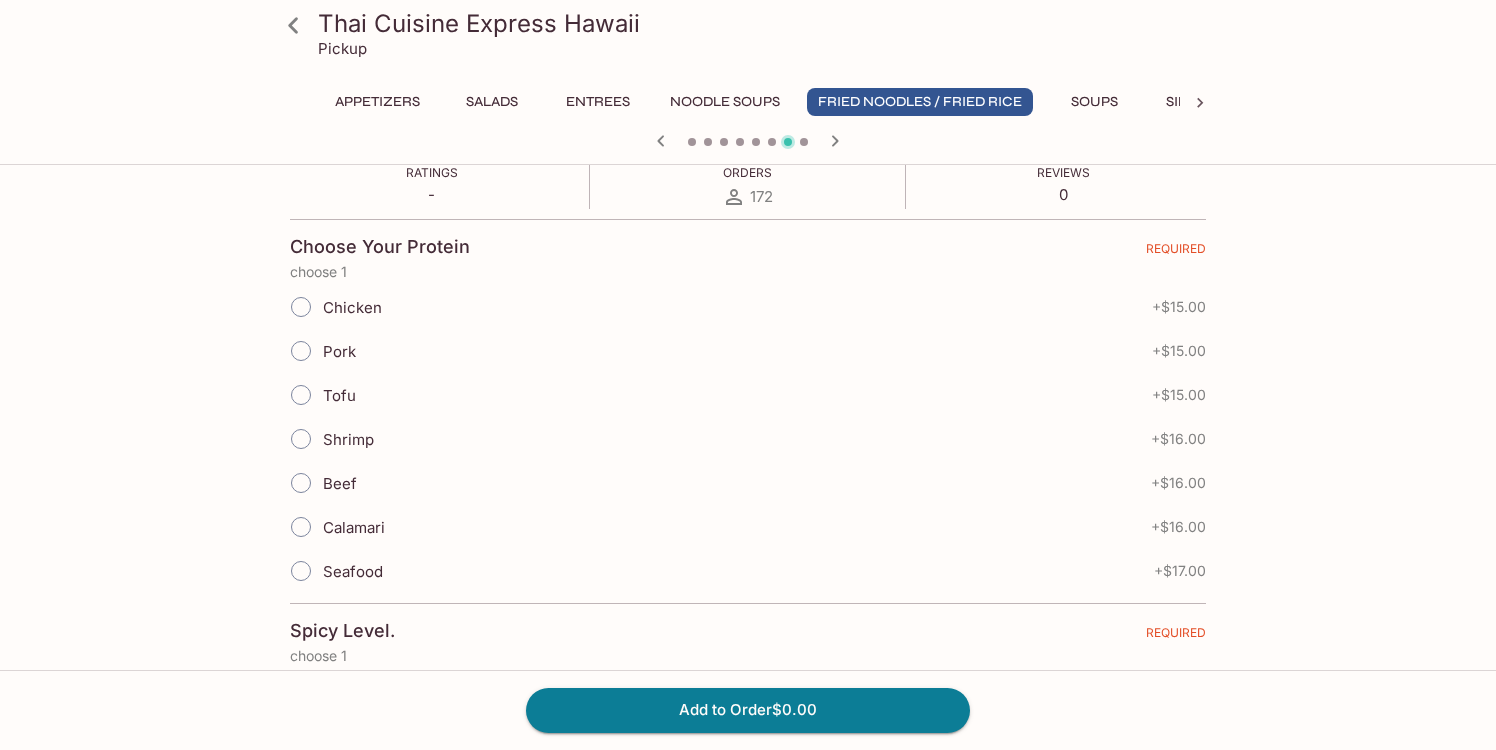 scroll, scrollTop: 393, scrollLeft: 0, axis: vertical 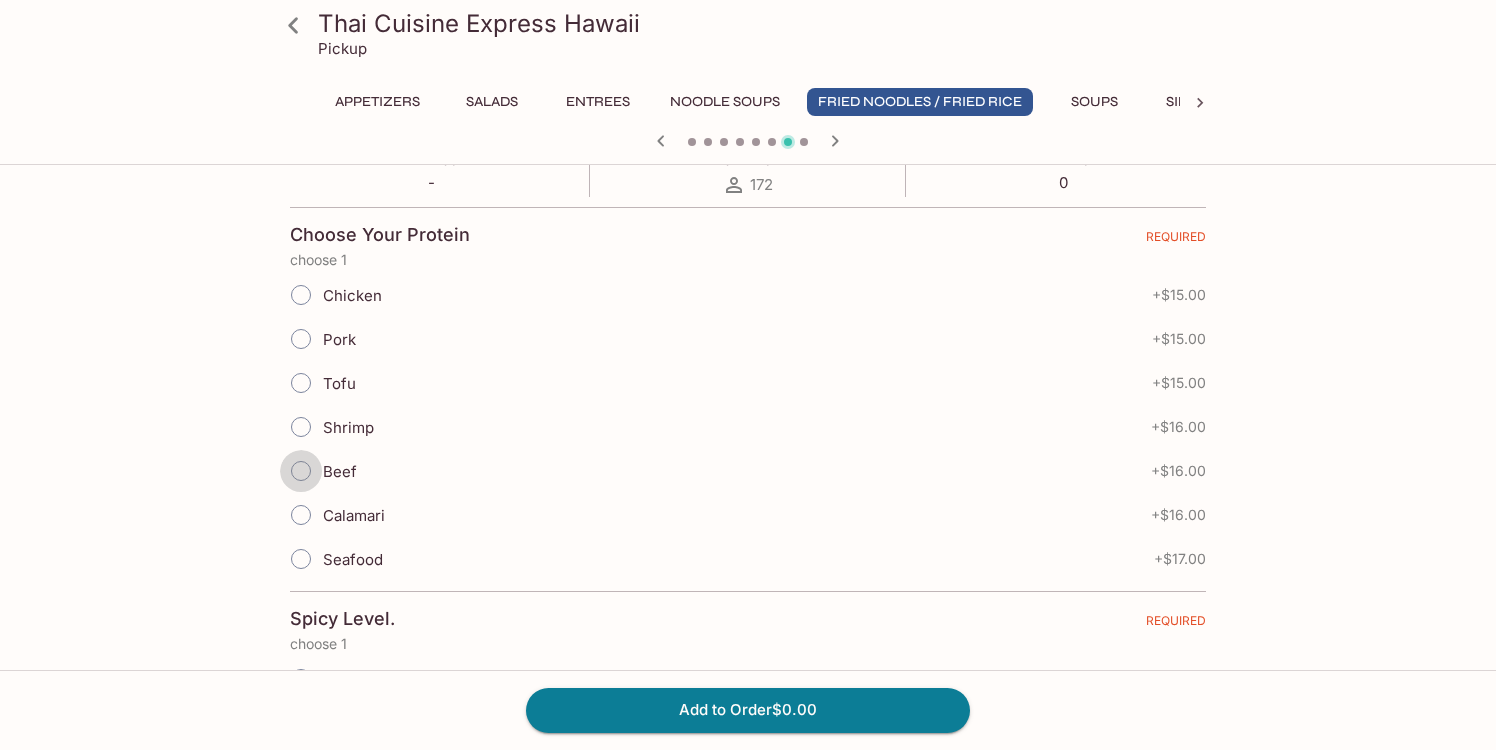 click on "Beef" at bounding box center (301, 471) 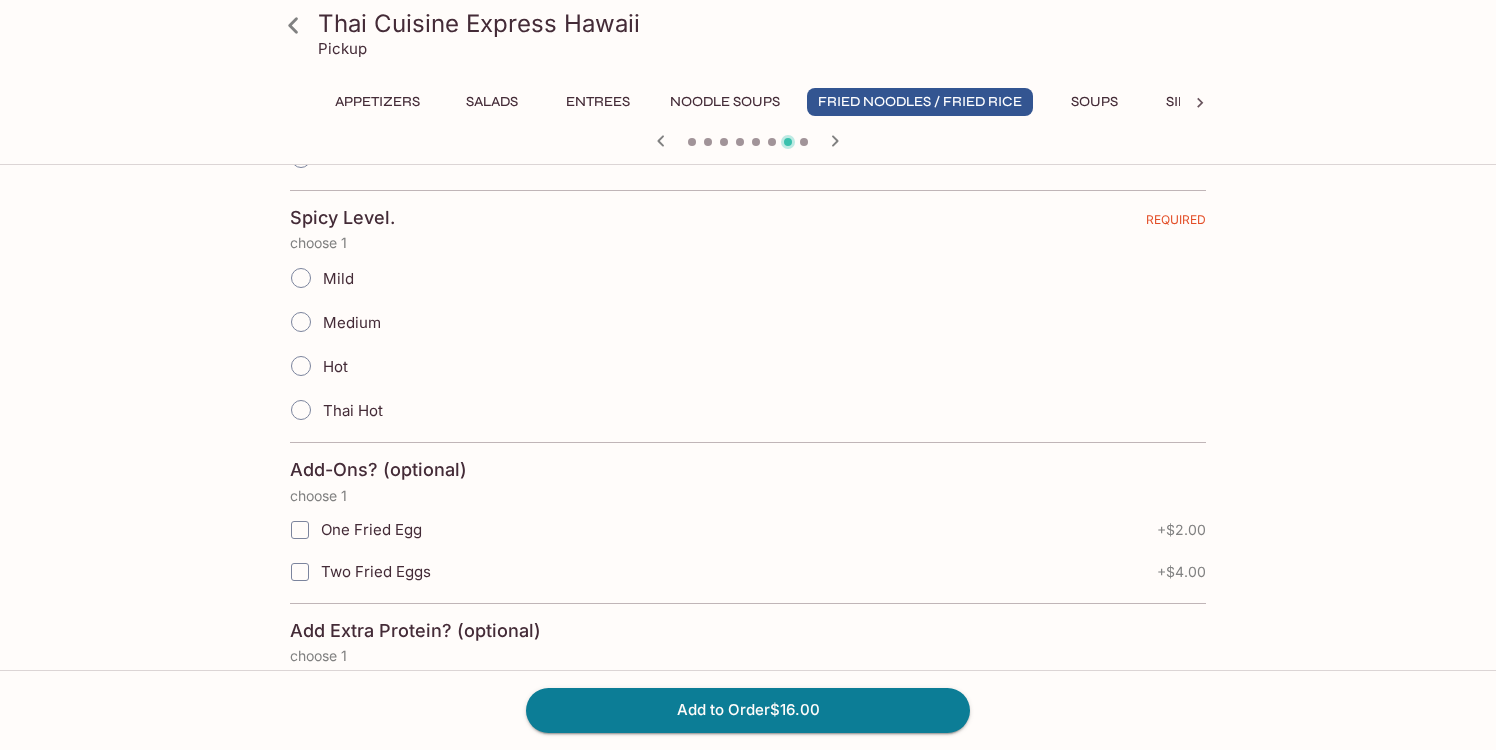 scroll, scrollTop: 798, scrollLeft: 0, axis: vertical 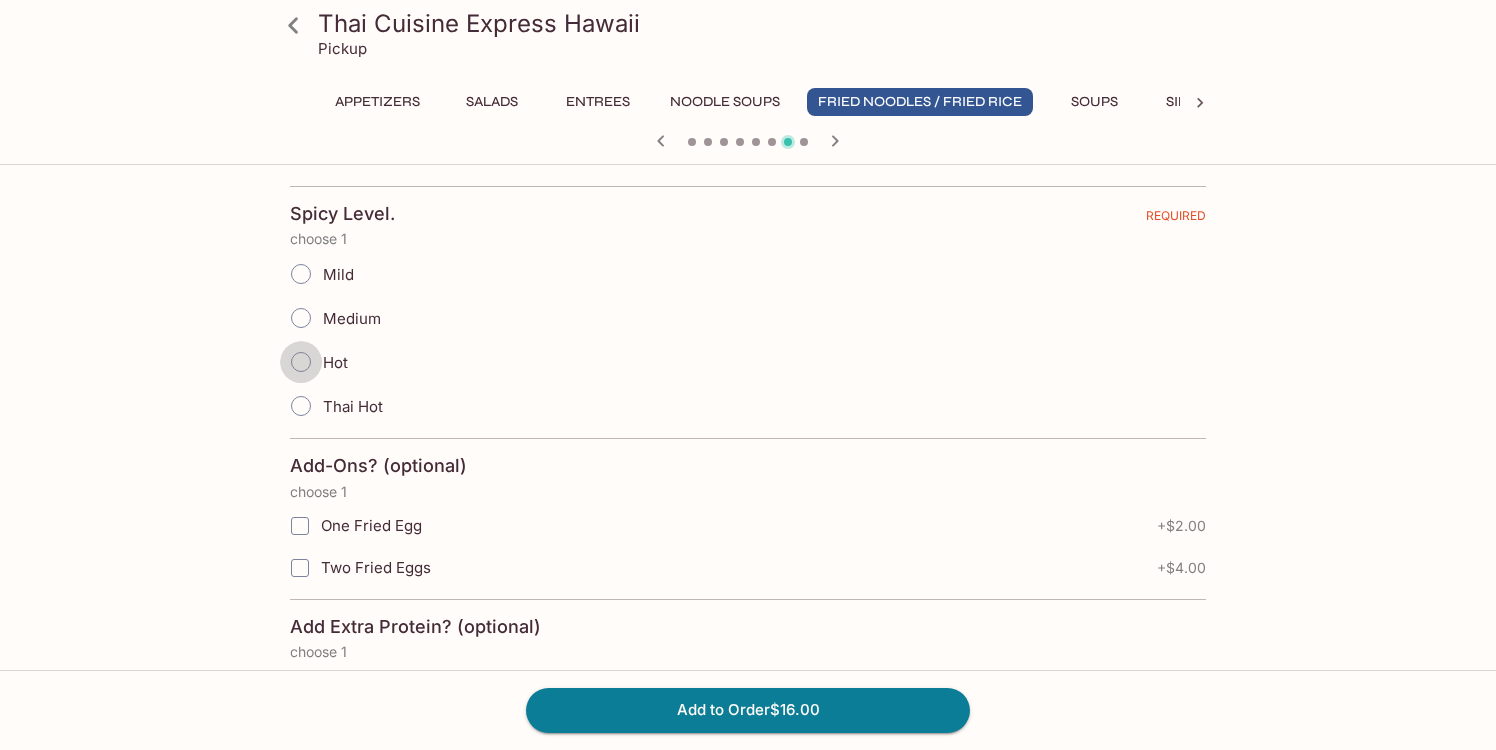click on "Hot" at bounding box center [301, 362] 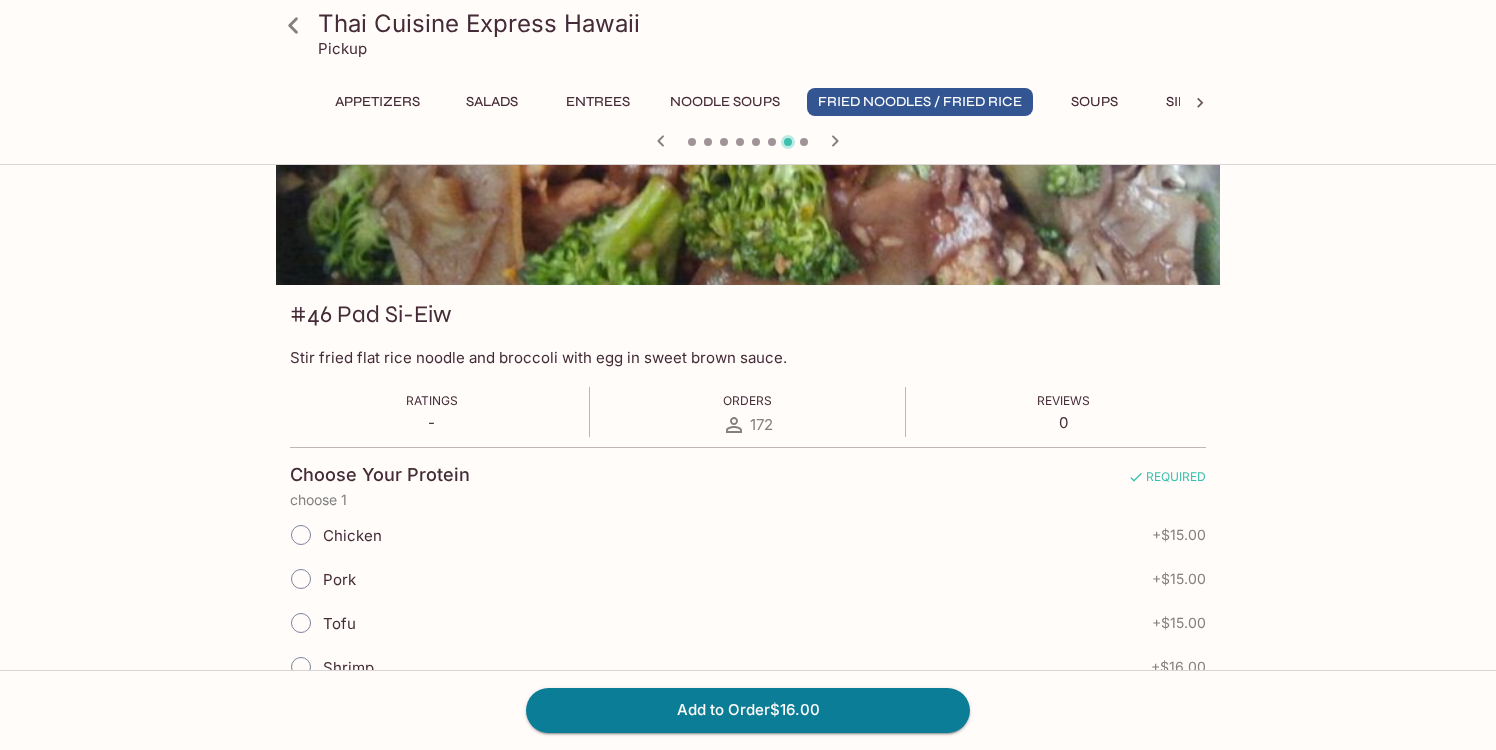 scroll, scrollTop: 0, scrollLeft: 0, axis: both 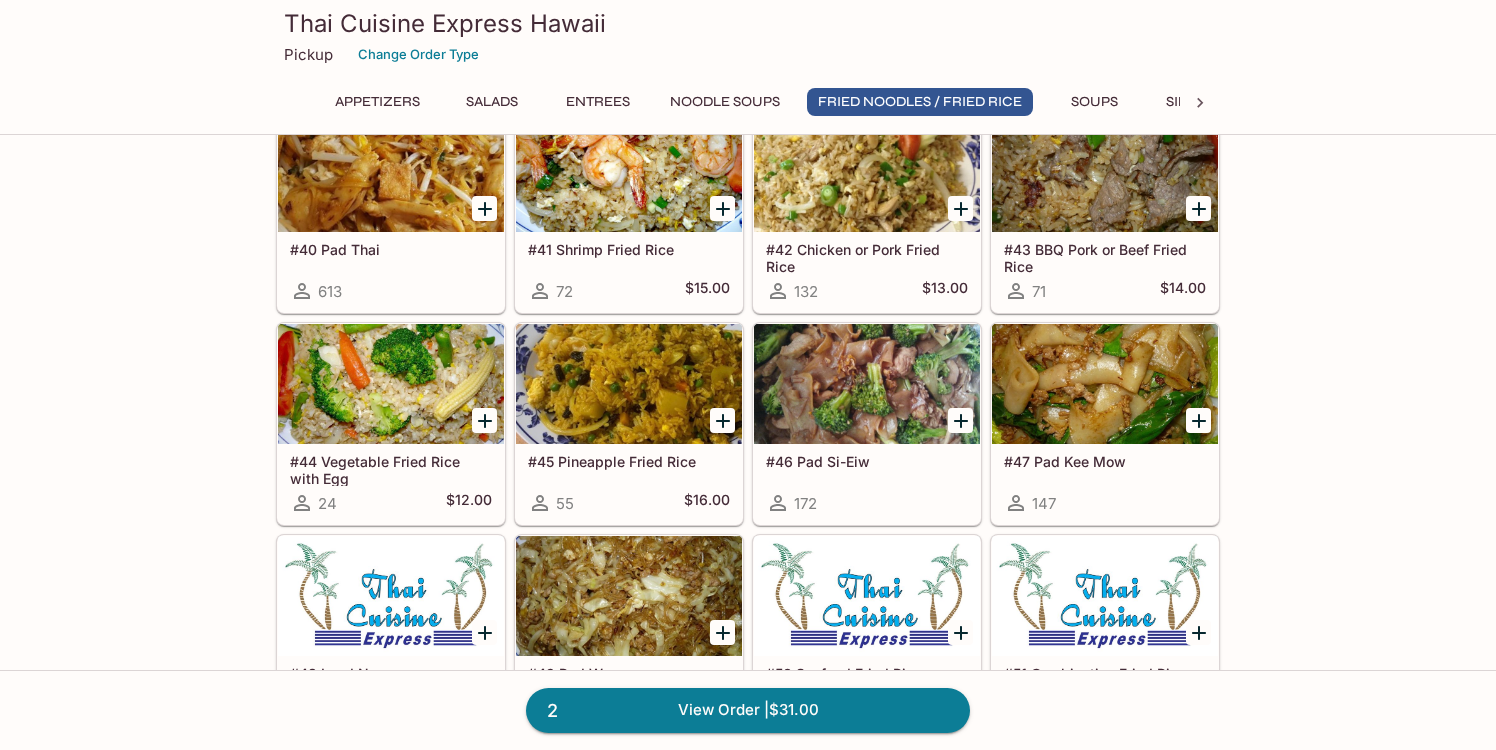 click on "#47  Pad Kee Mow" at bounding box center [1105, 461] 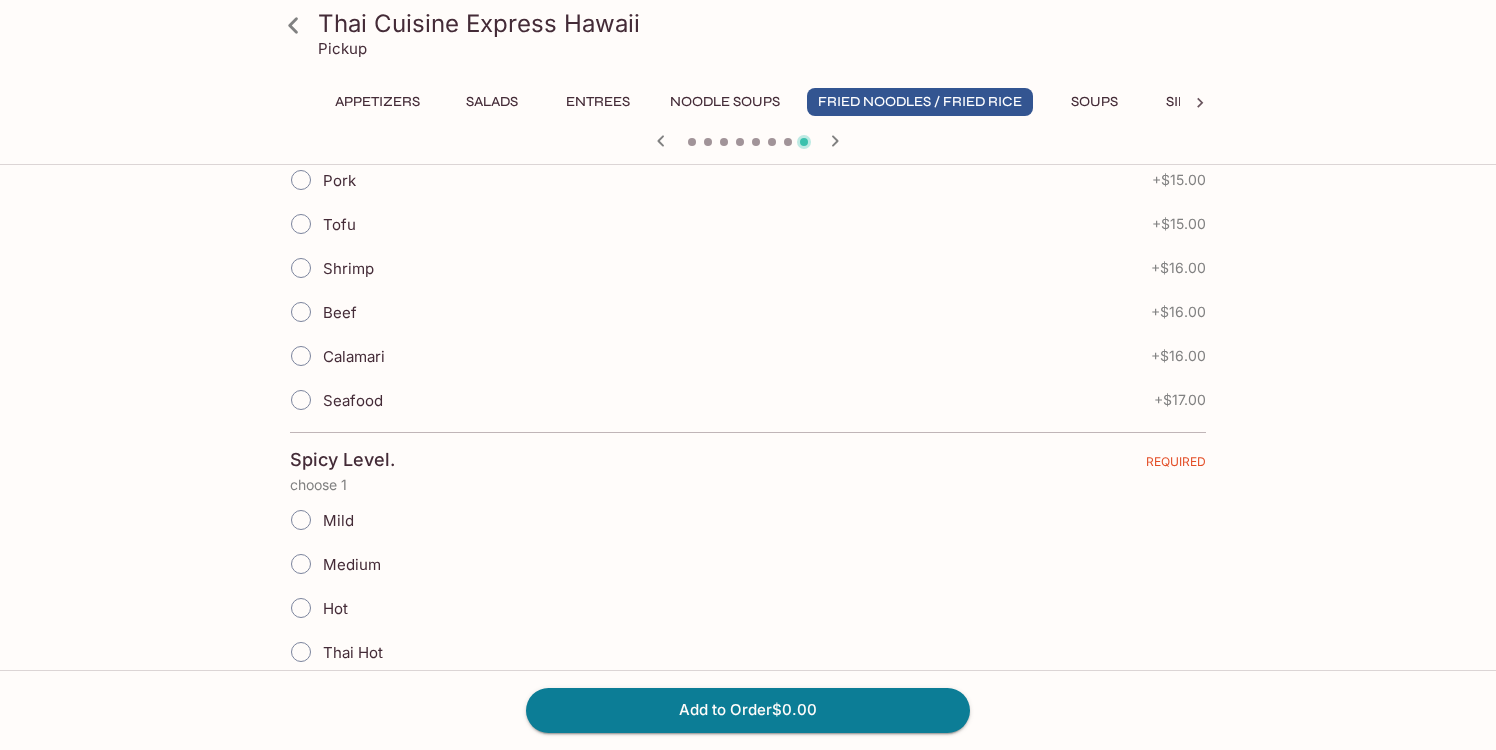 scroll, scrollTop: 555, scrollLeft: 0, axis: vertical 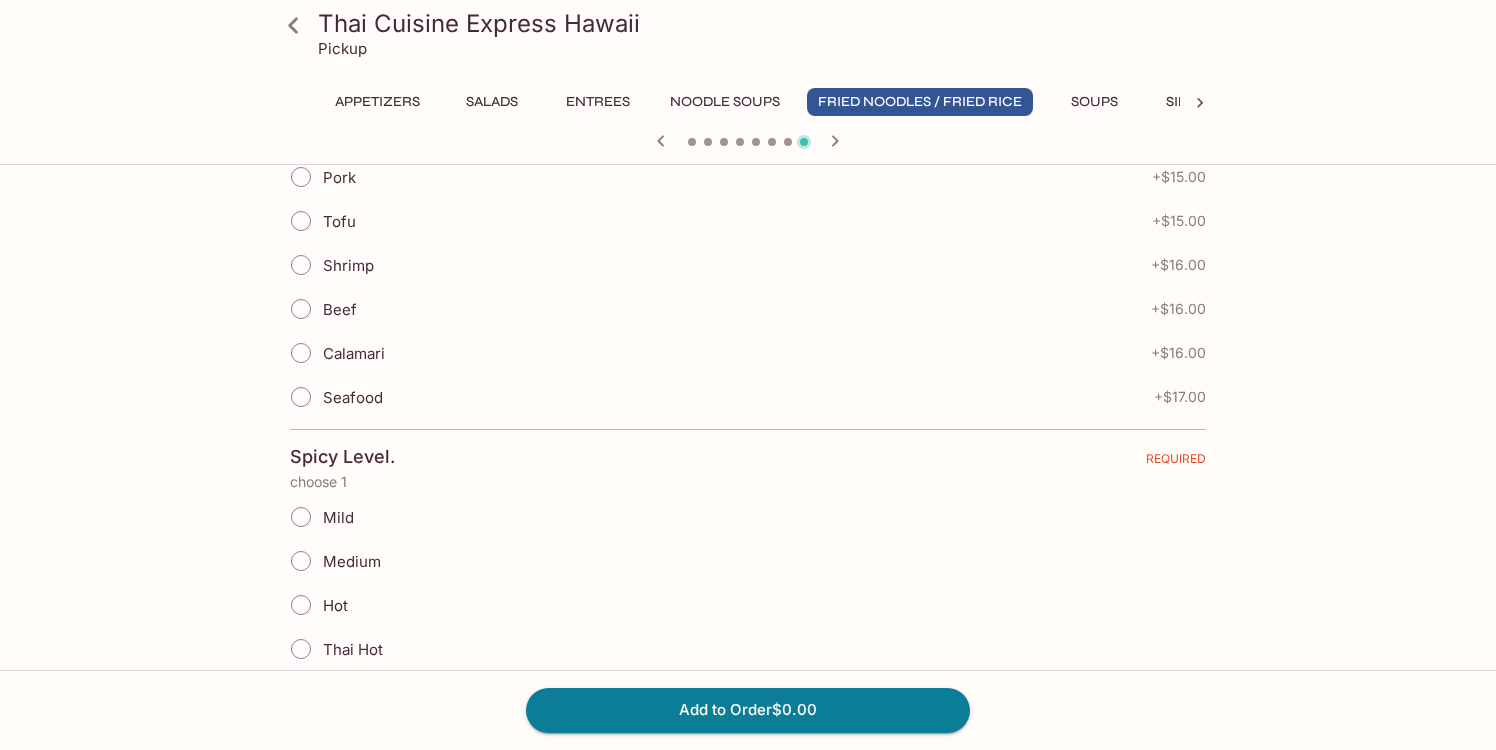 click on "Beef" at bounding box center [301, 309] 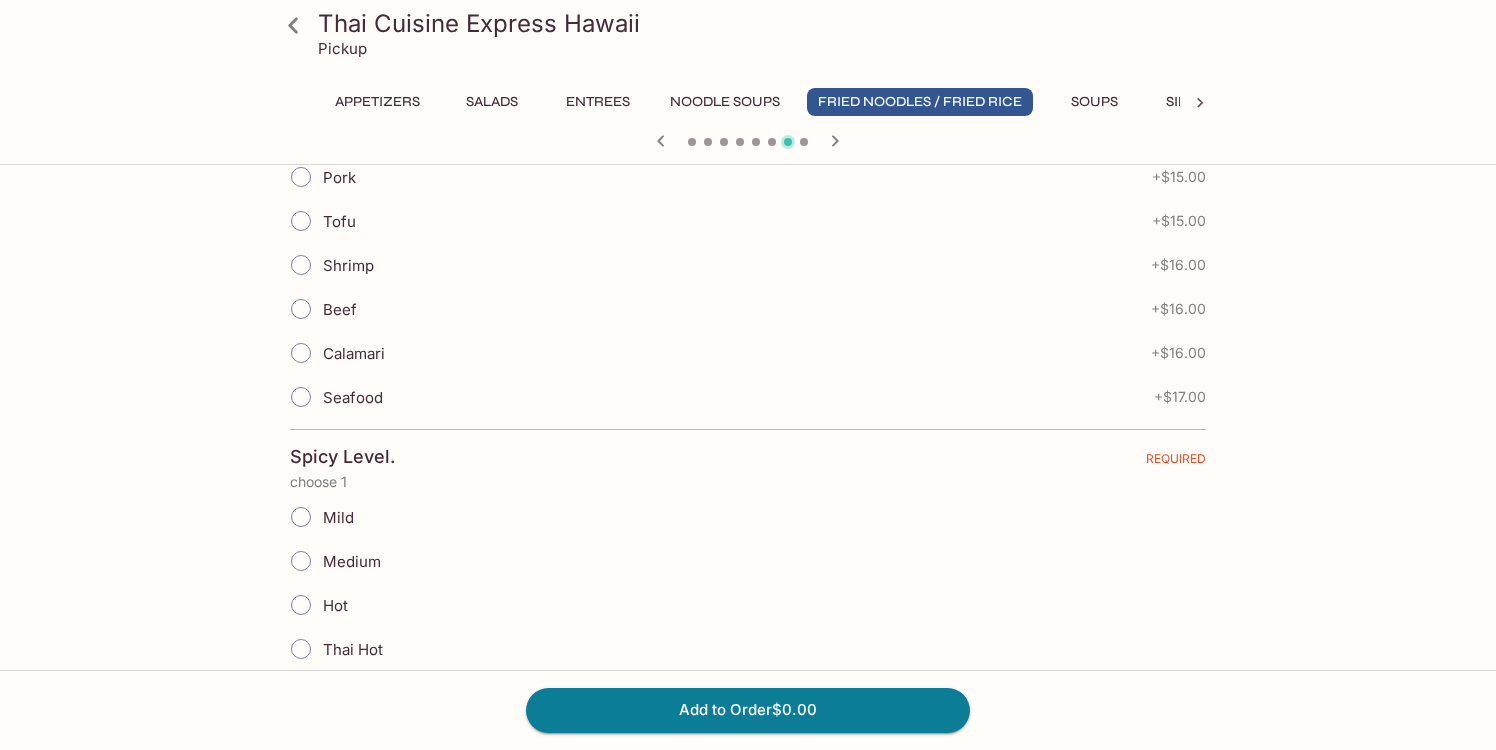 click on "Beef" at bounding box center (301, 309) 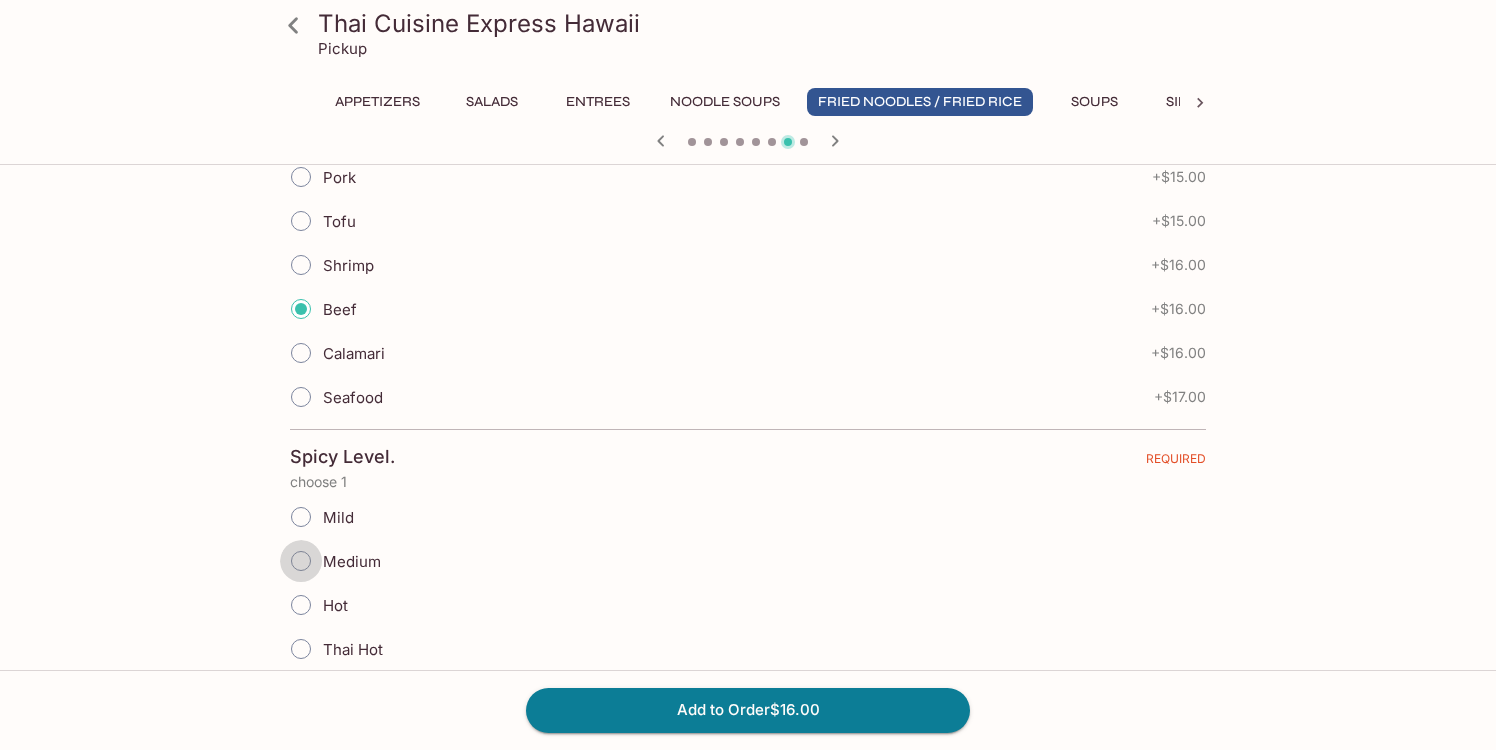 click on "Medium" at bounding box center (301, 561) 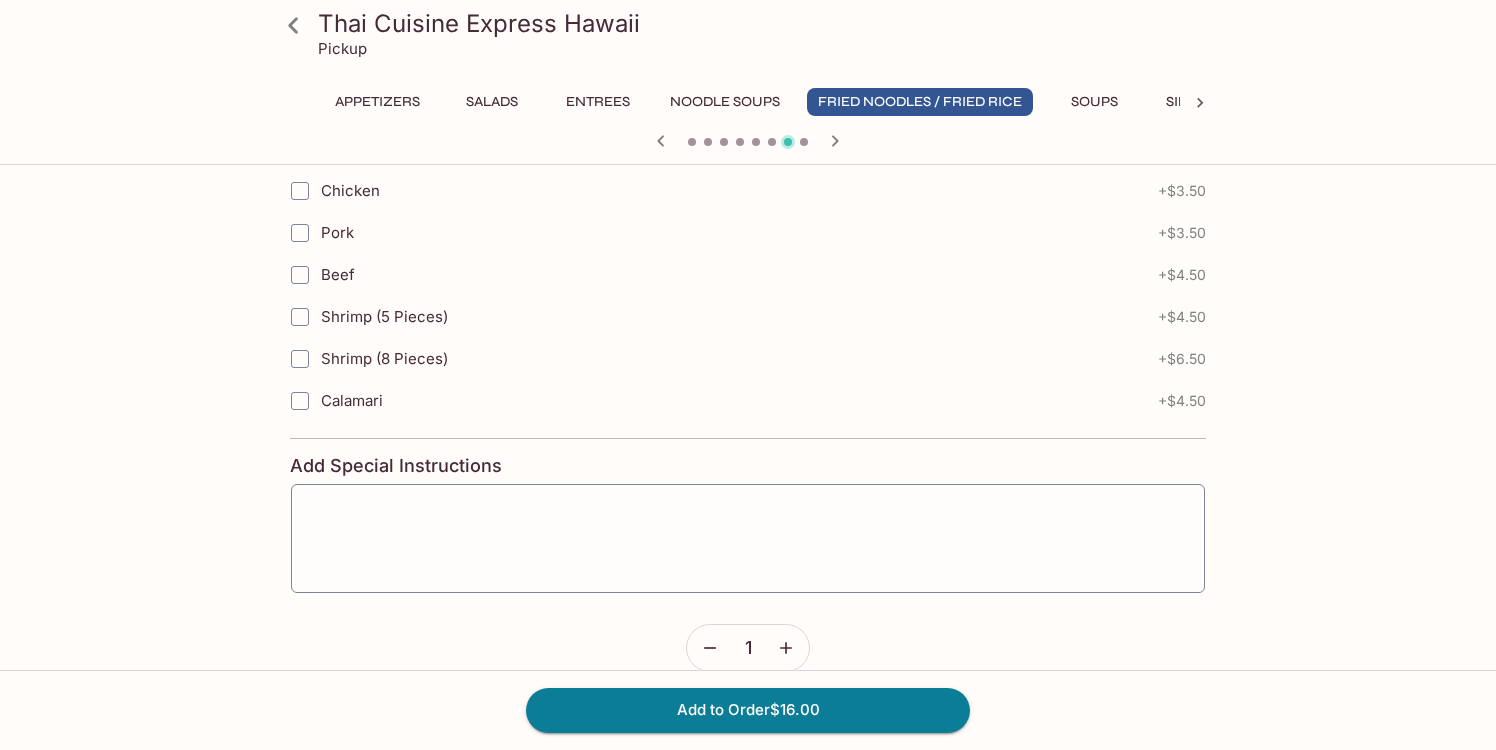 scroll, scrollTop: 1366, scrollLeft: 0, axis: vertical 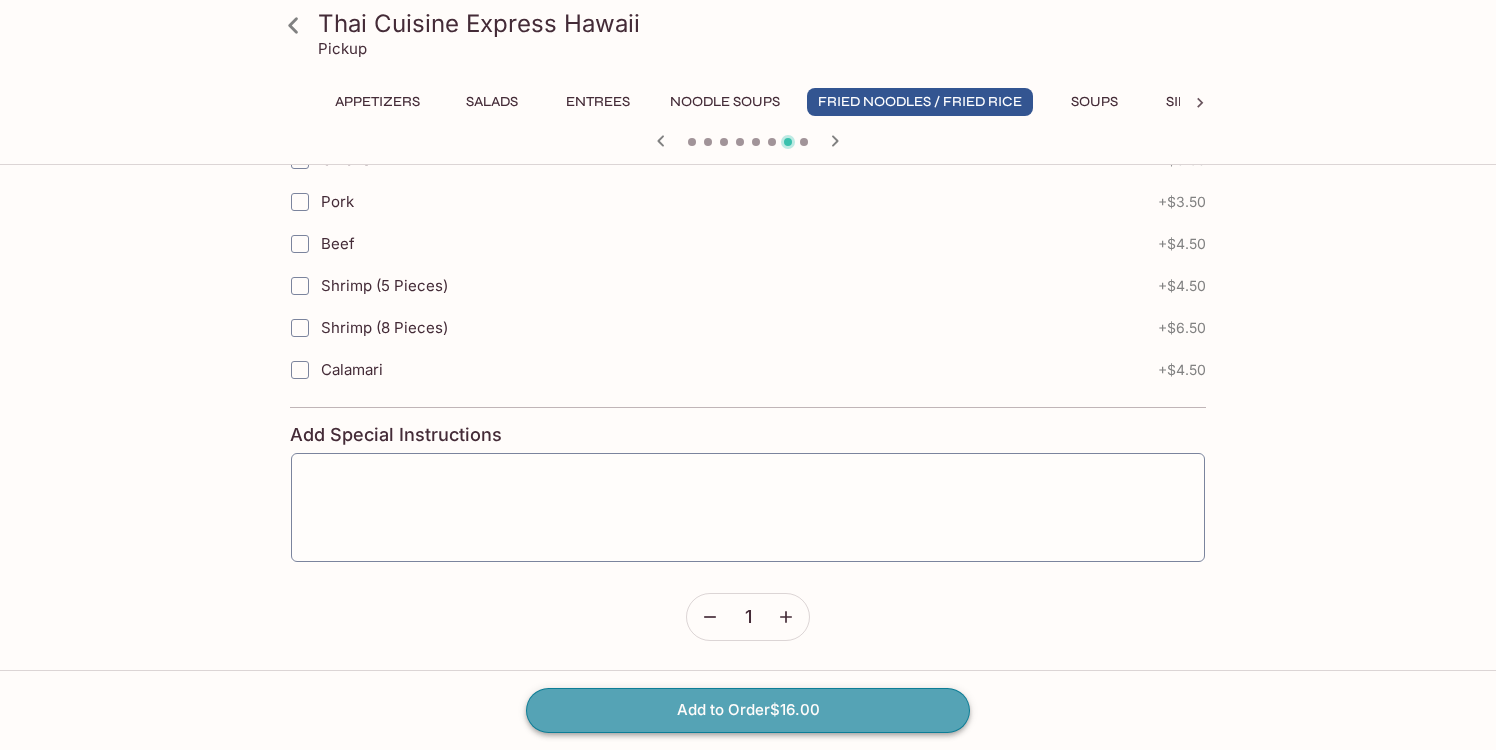 click on "Add to Order  $16.00" at bounding box center [748, 710] 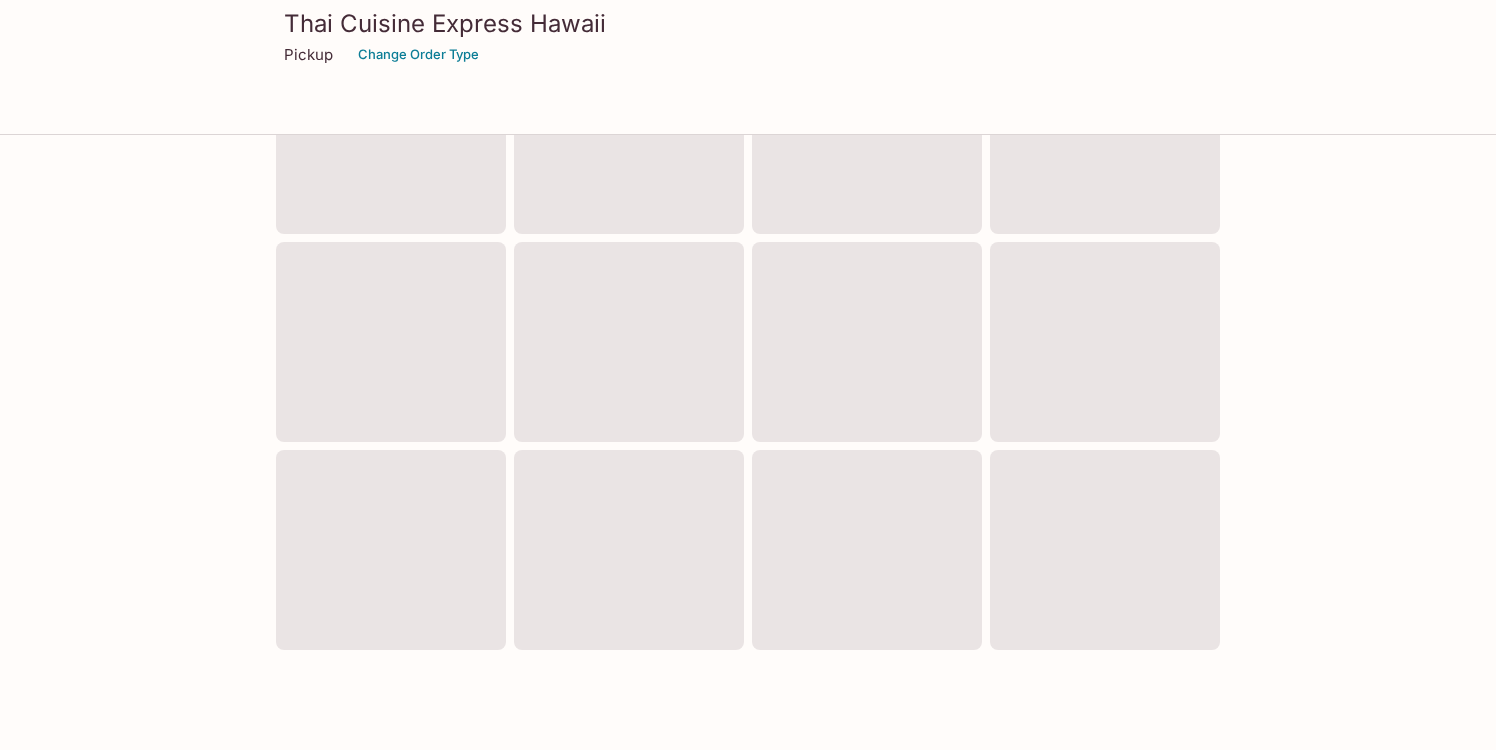 scroll, scrollTop: 0, scrollLeft: 0, axis: both 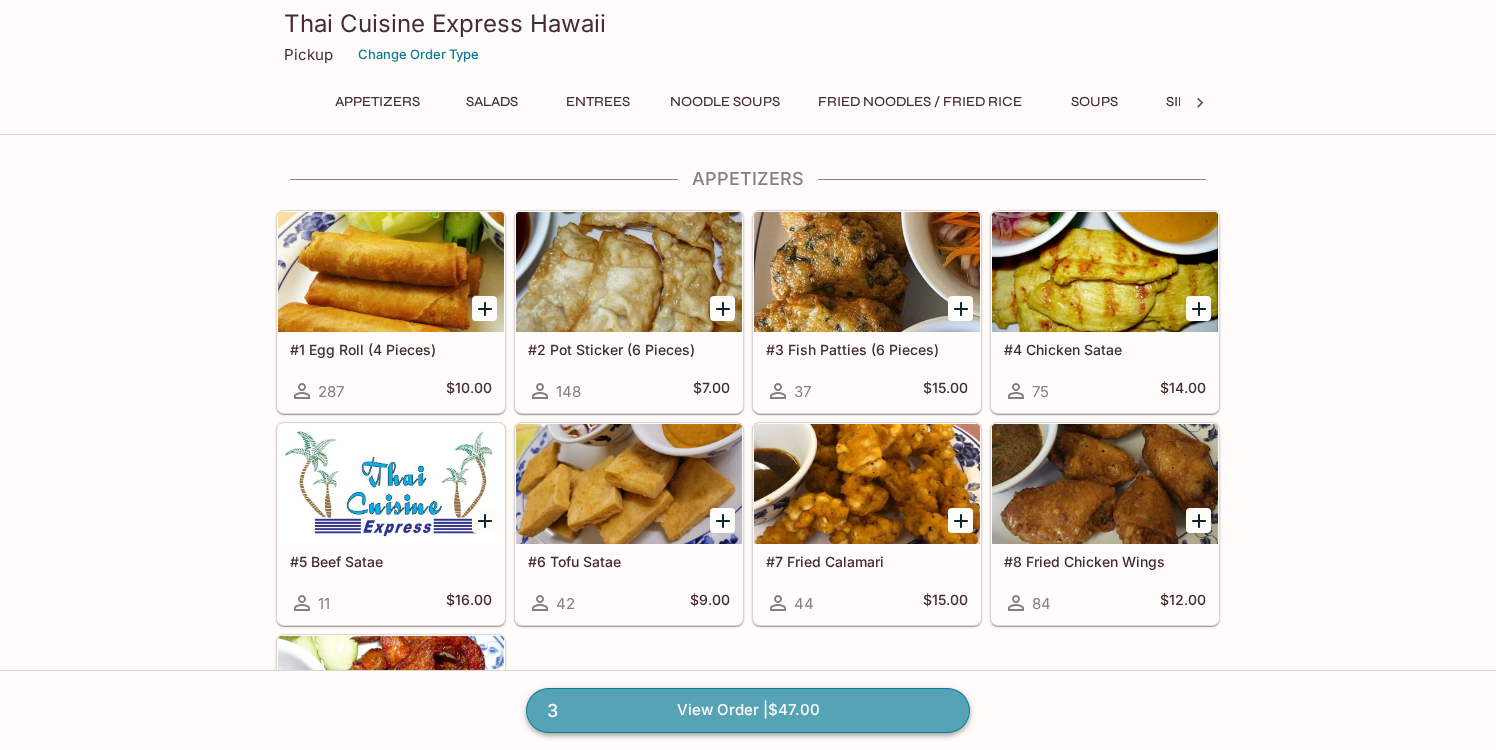 click on "3 View Order |  $47.00" at bounding box center [748, 710] 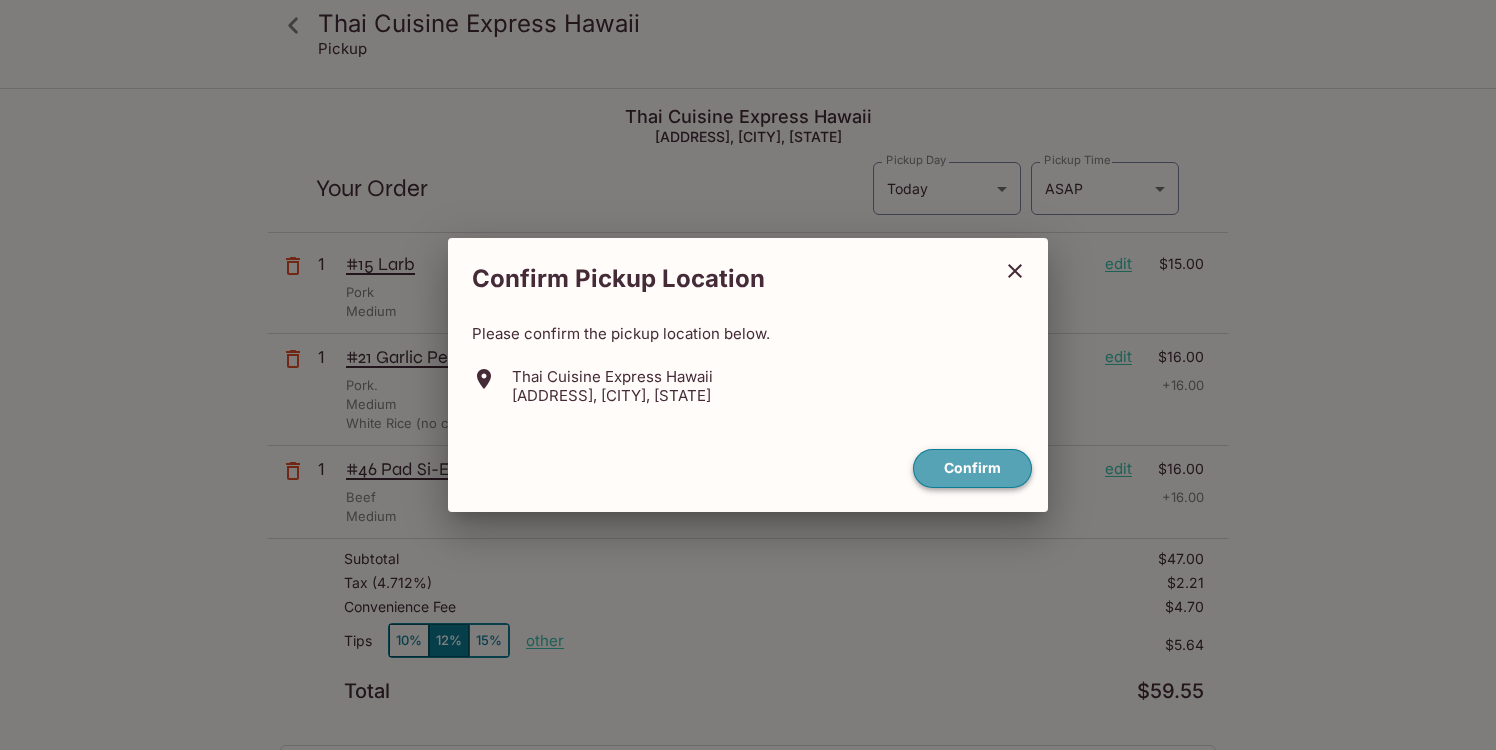 click on "Confirm" at bounding box center (972, 468) 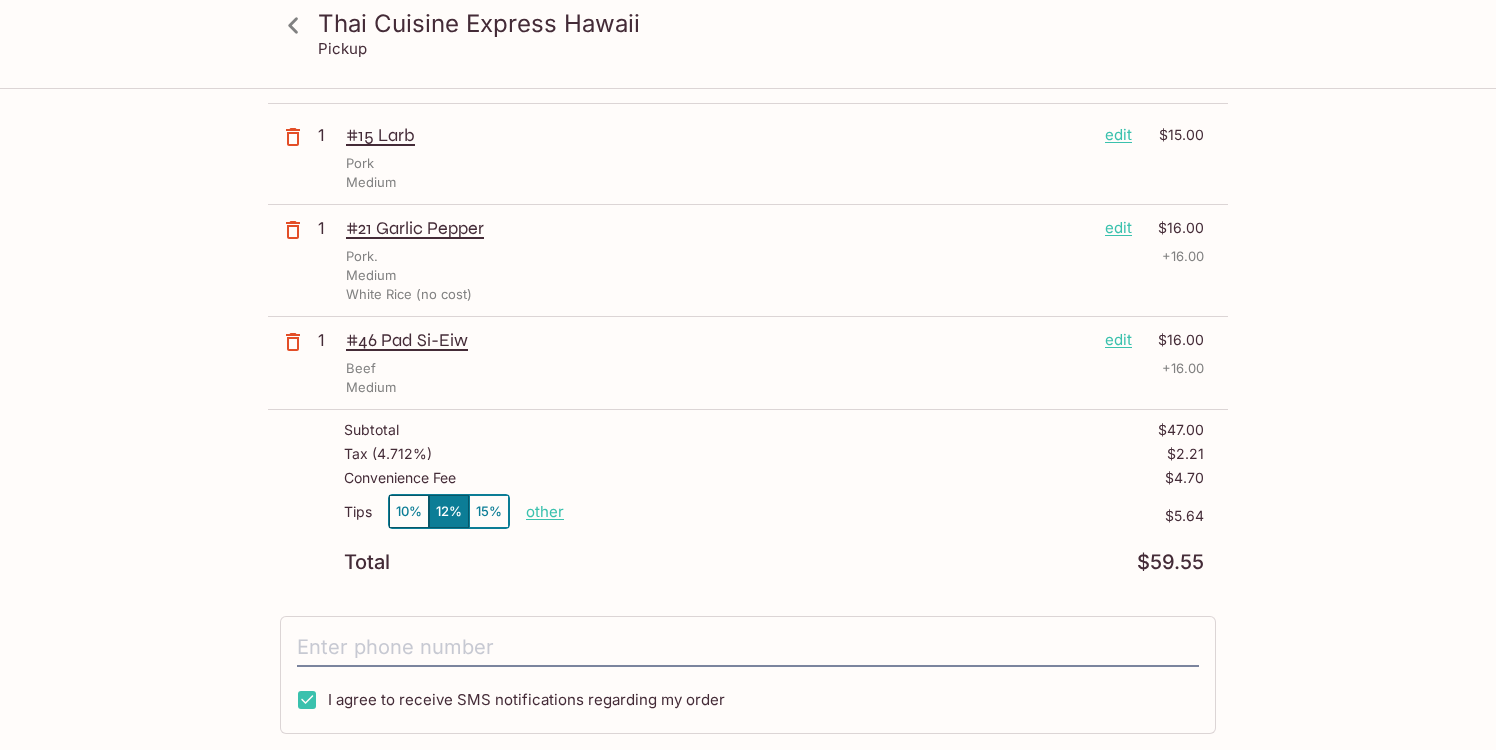 scroll, scrollTop: 142, scrollLeft: 0, axis: vertical 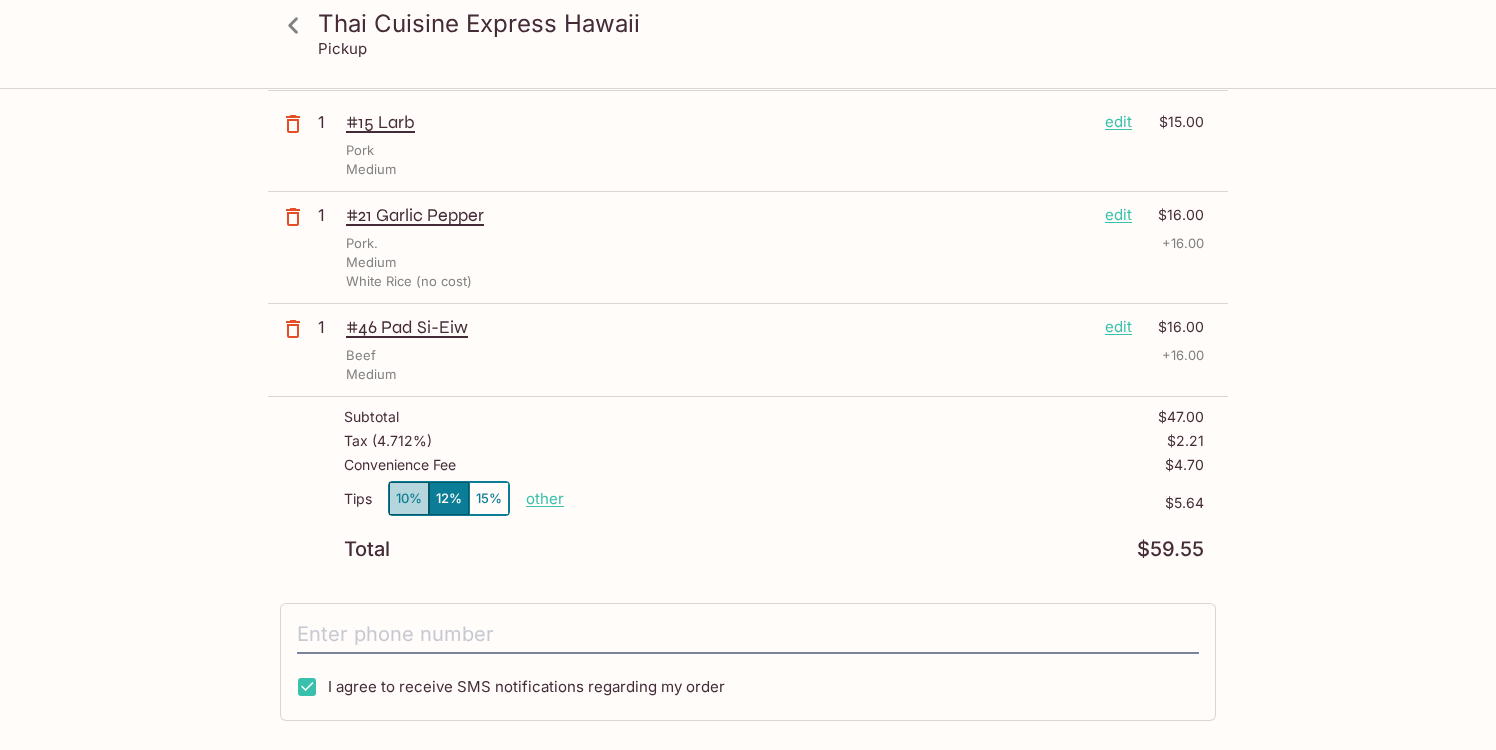 click on "10%" at bounding box center [409, 498] 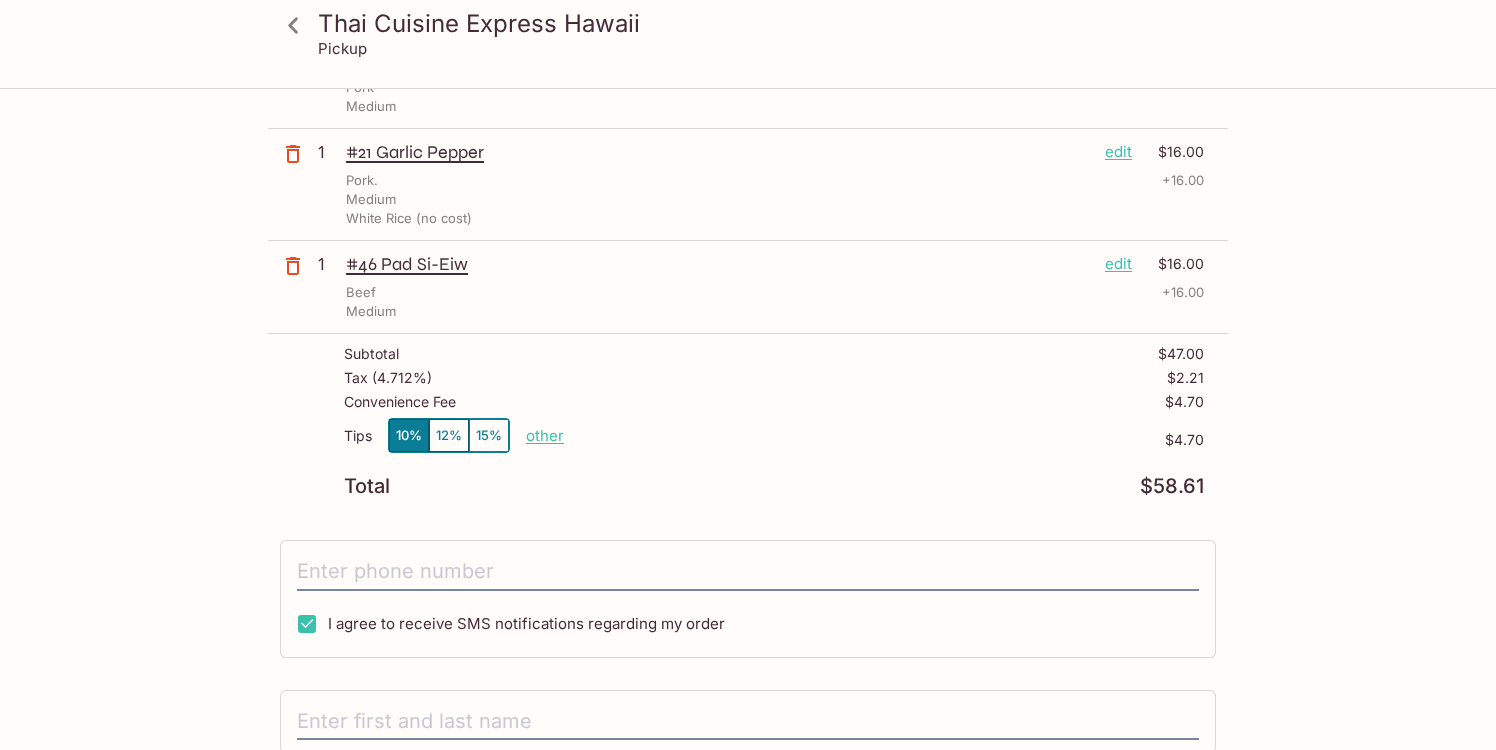 scroll, scrollTop: 0, scrollLeft: 0, axis: both 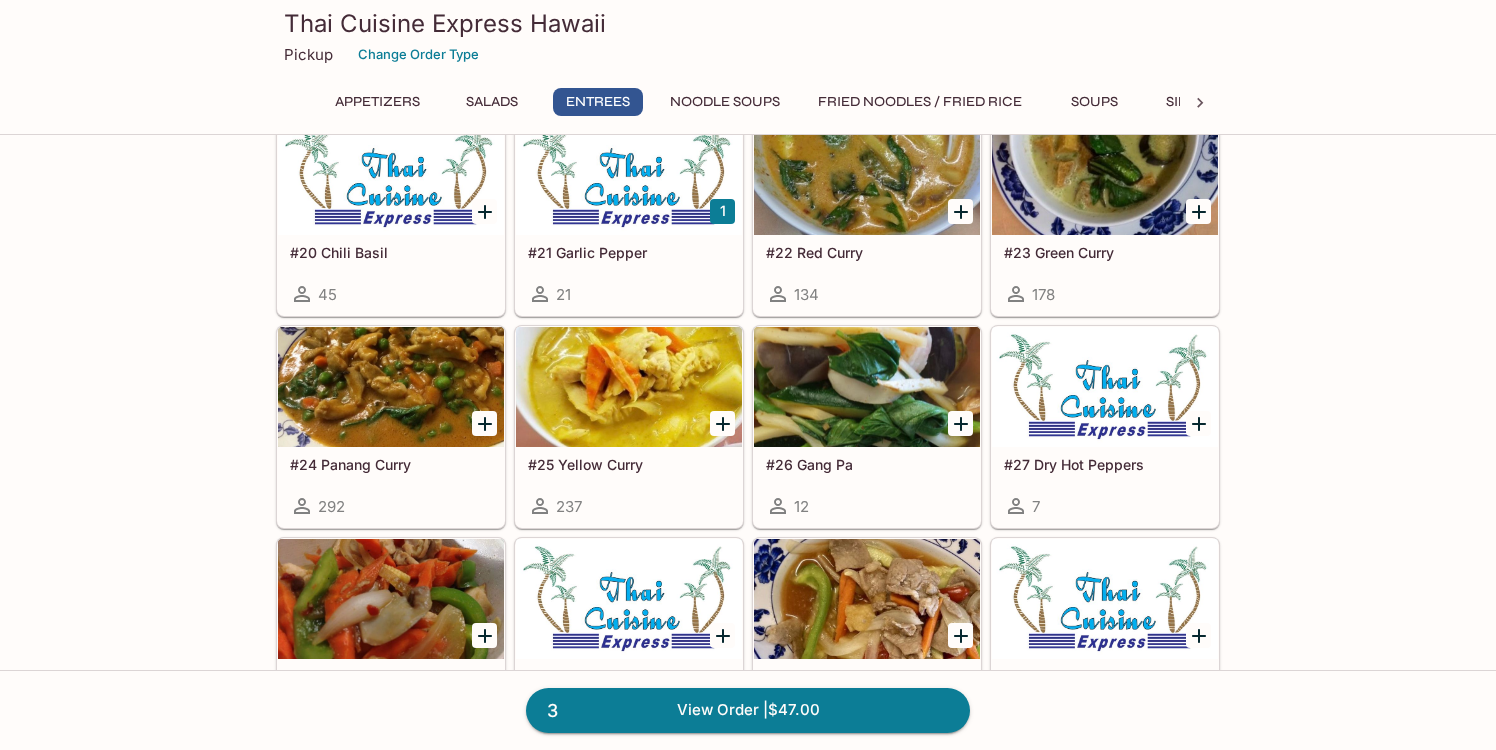 click at bounding box center (391, 387) 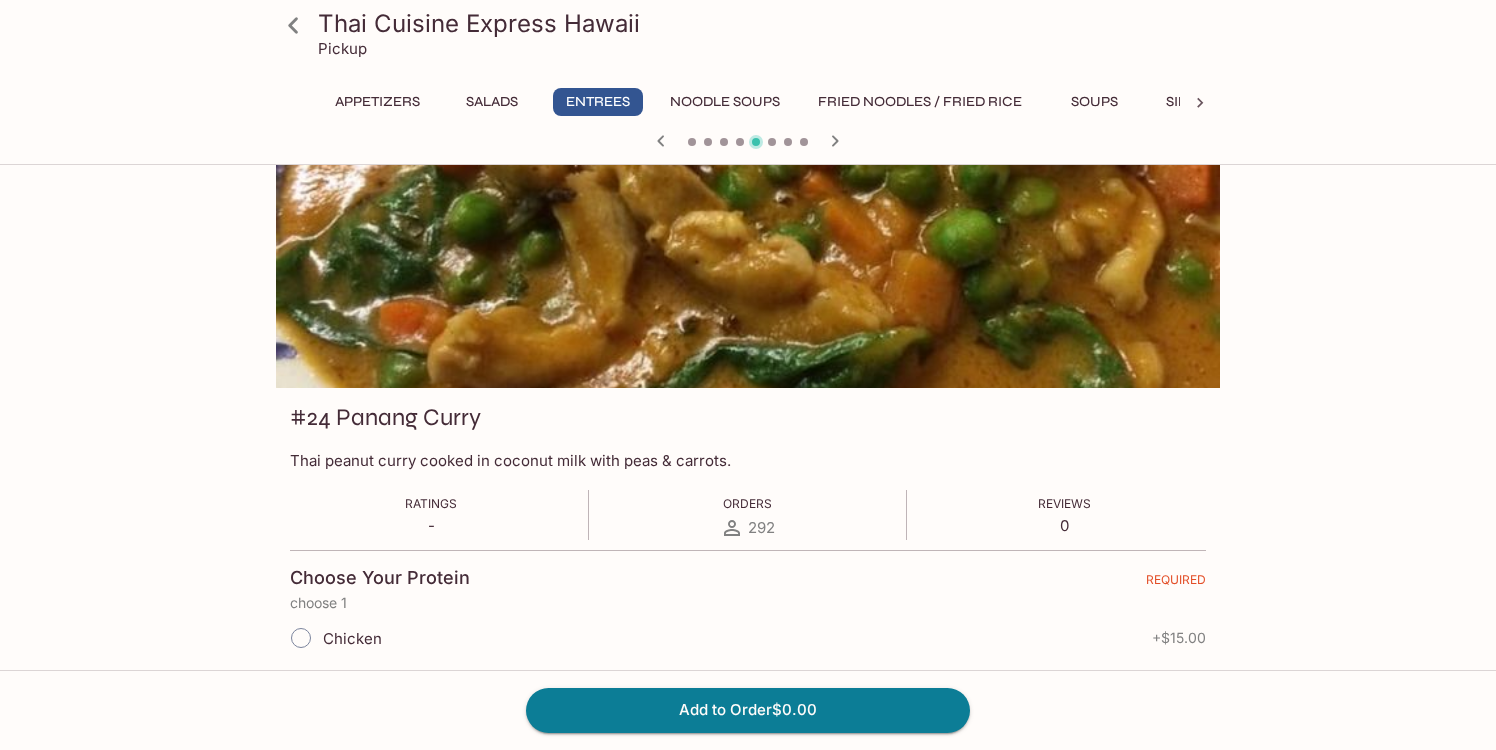scroll, scrollTop: 55, scrollLeft: 0, axis: vertical 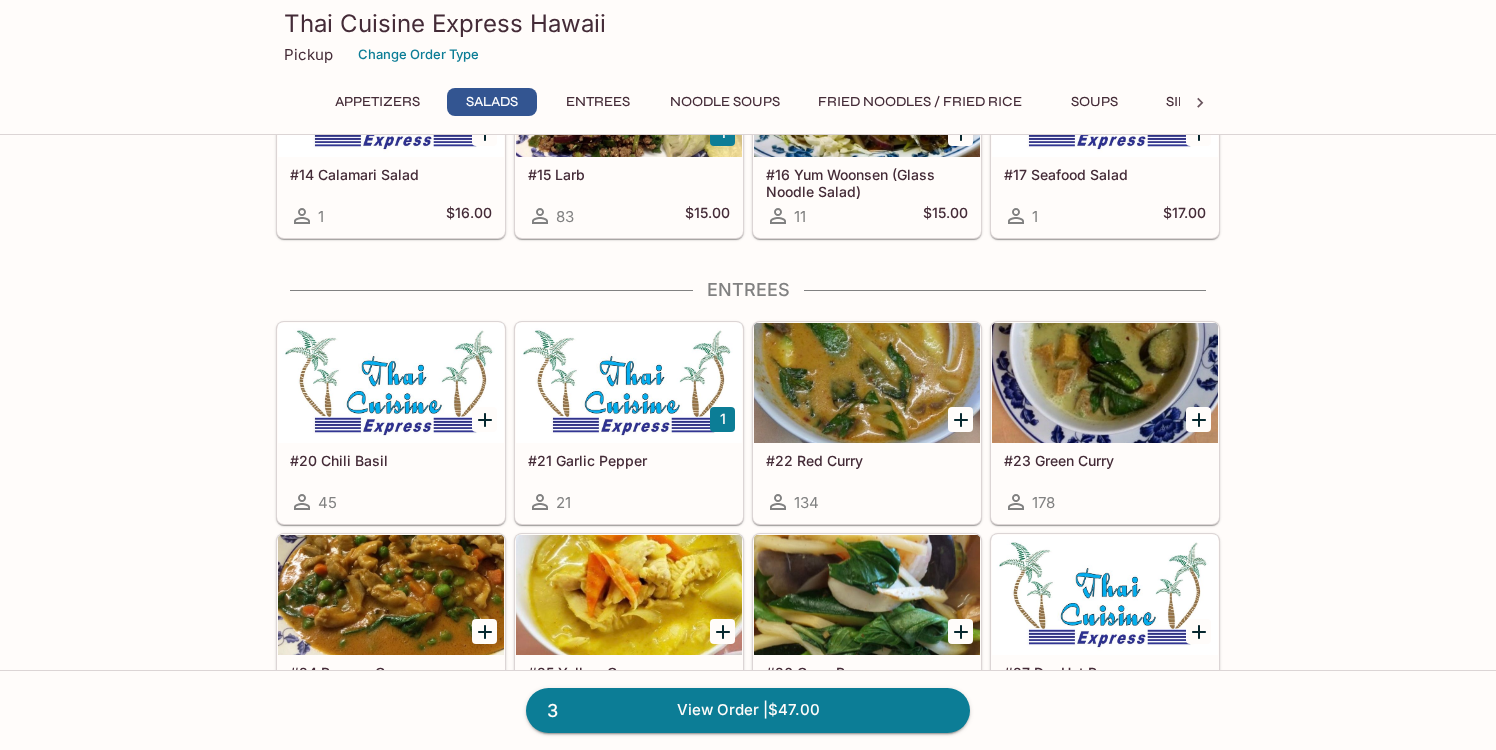 click at bounding box center (1105, 383) 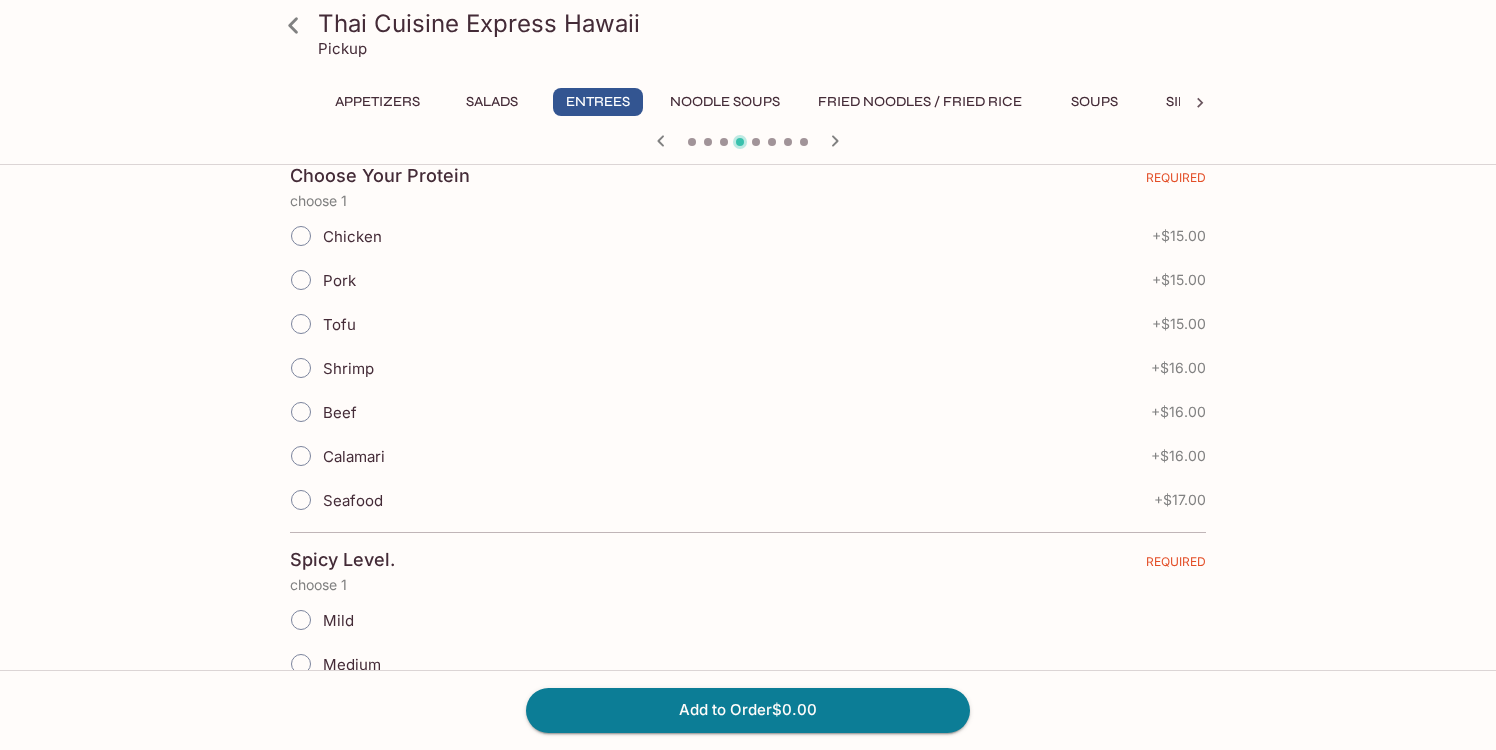 scroll, scrollTop: 458, scrollLeft: 0, axis: vertical 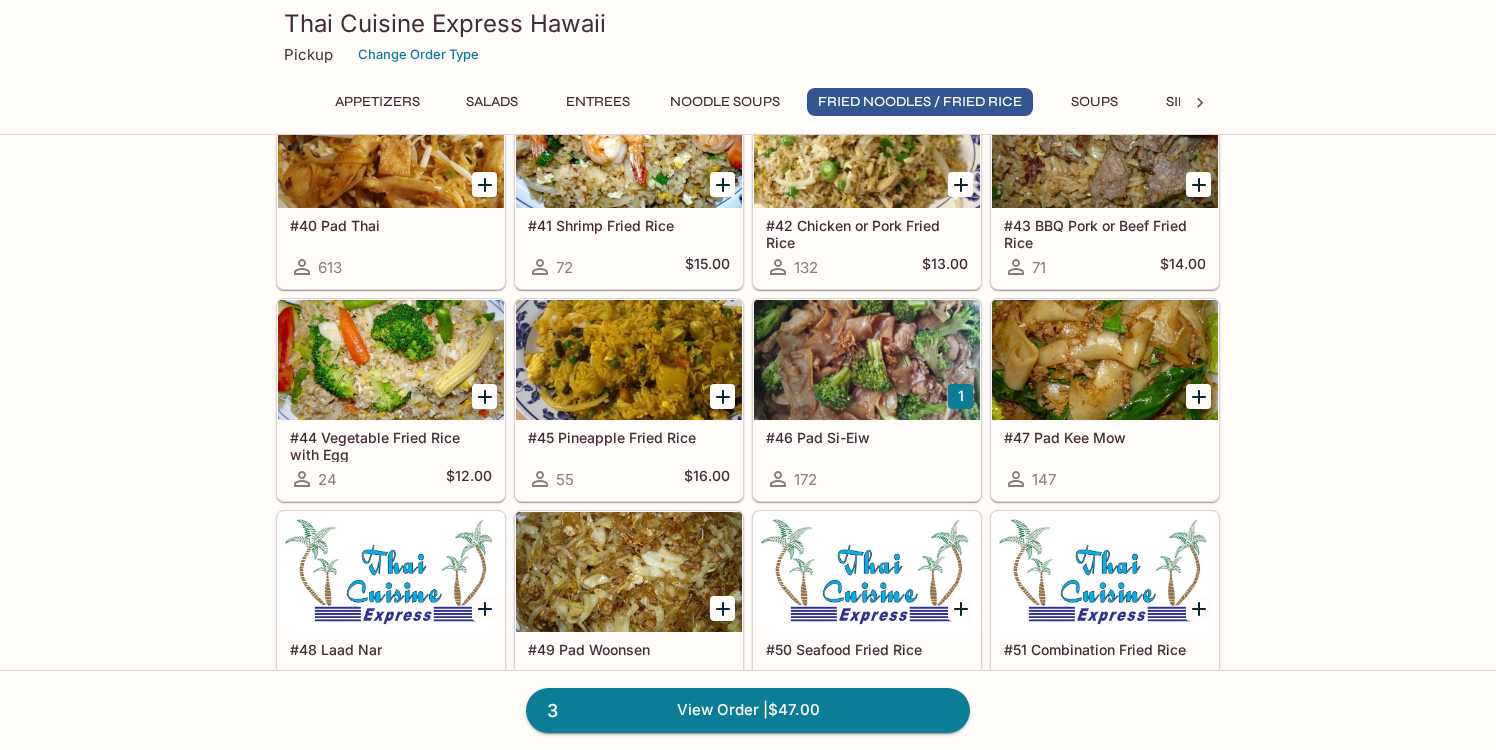 click at bounding box center [1105, 360] 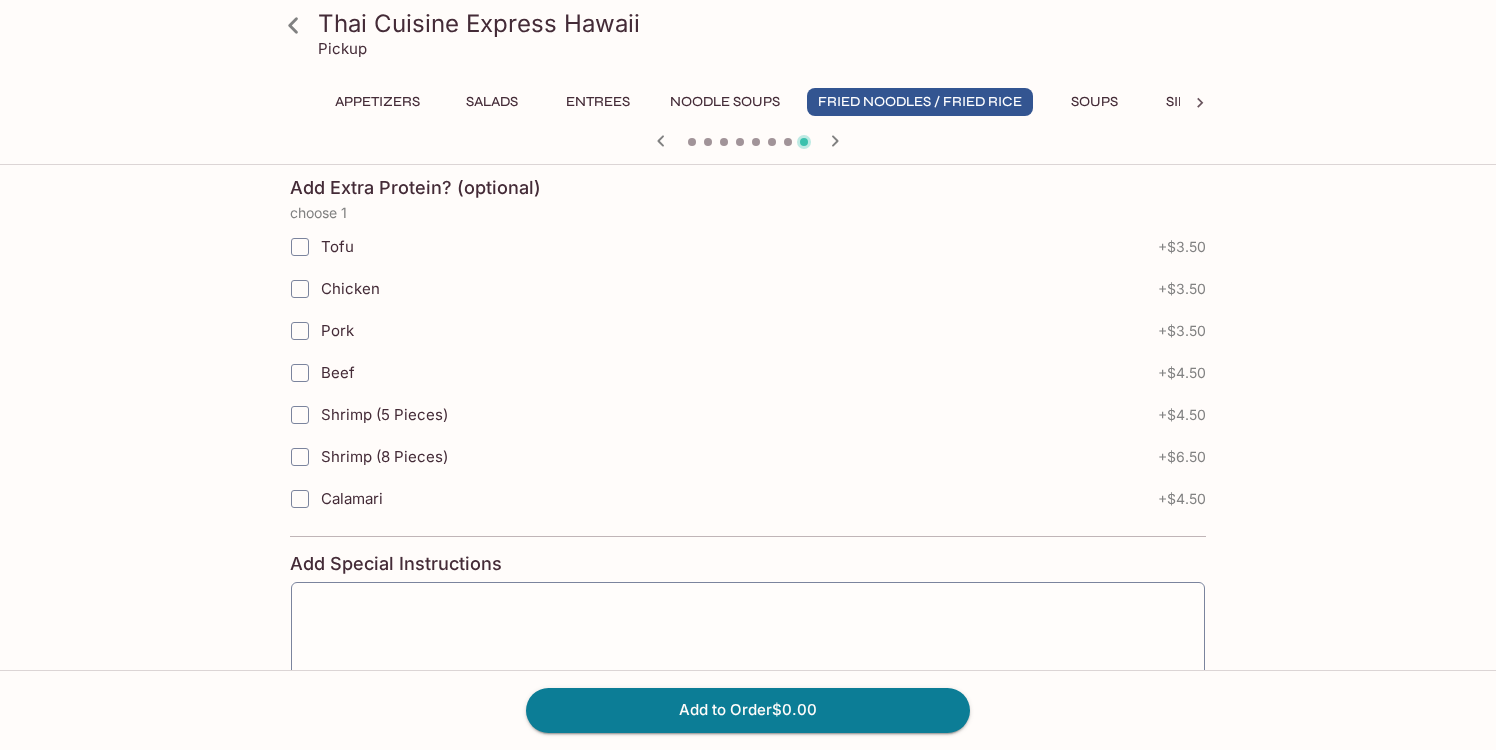 scroll, scrollTop: 1238, scrollLeft: 0, axis: vertical 